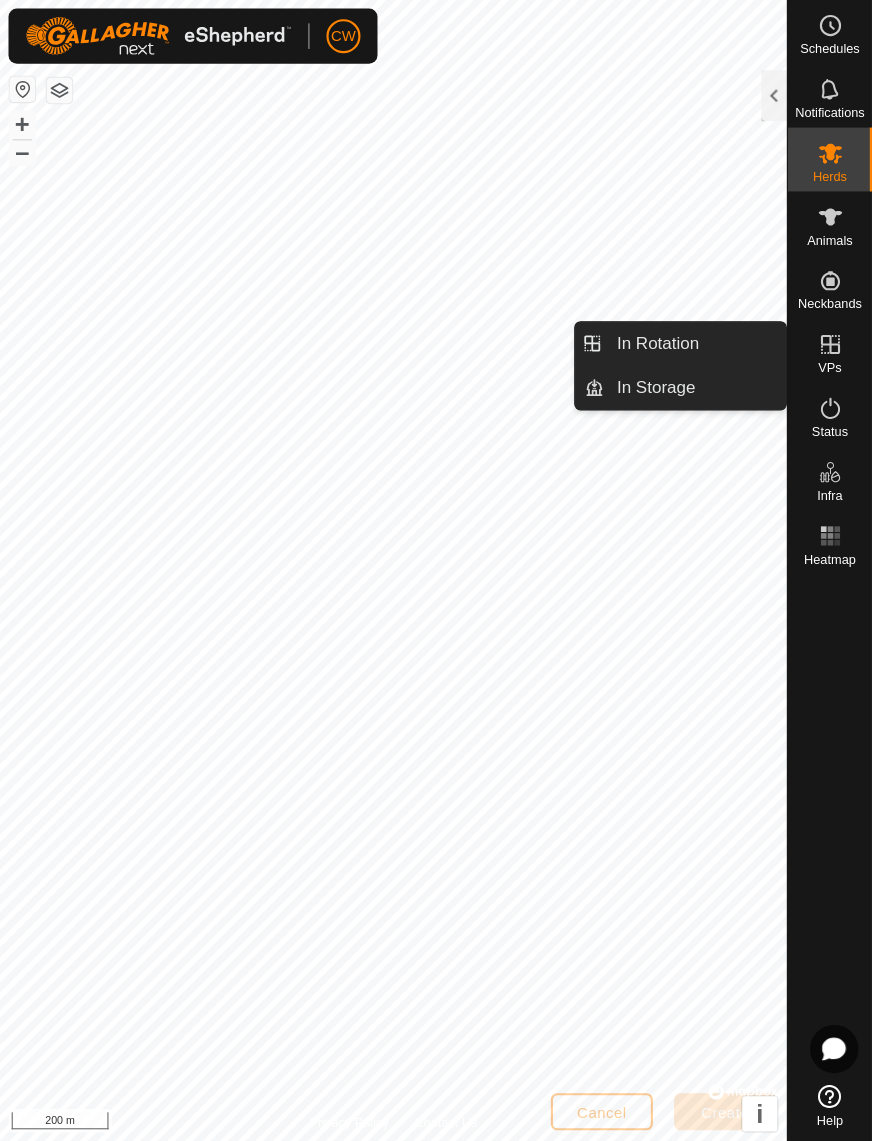 scroll, scrollTop: 0, scrollLeft: 0, axis: both 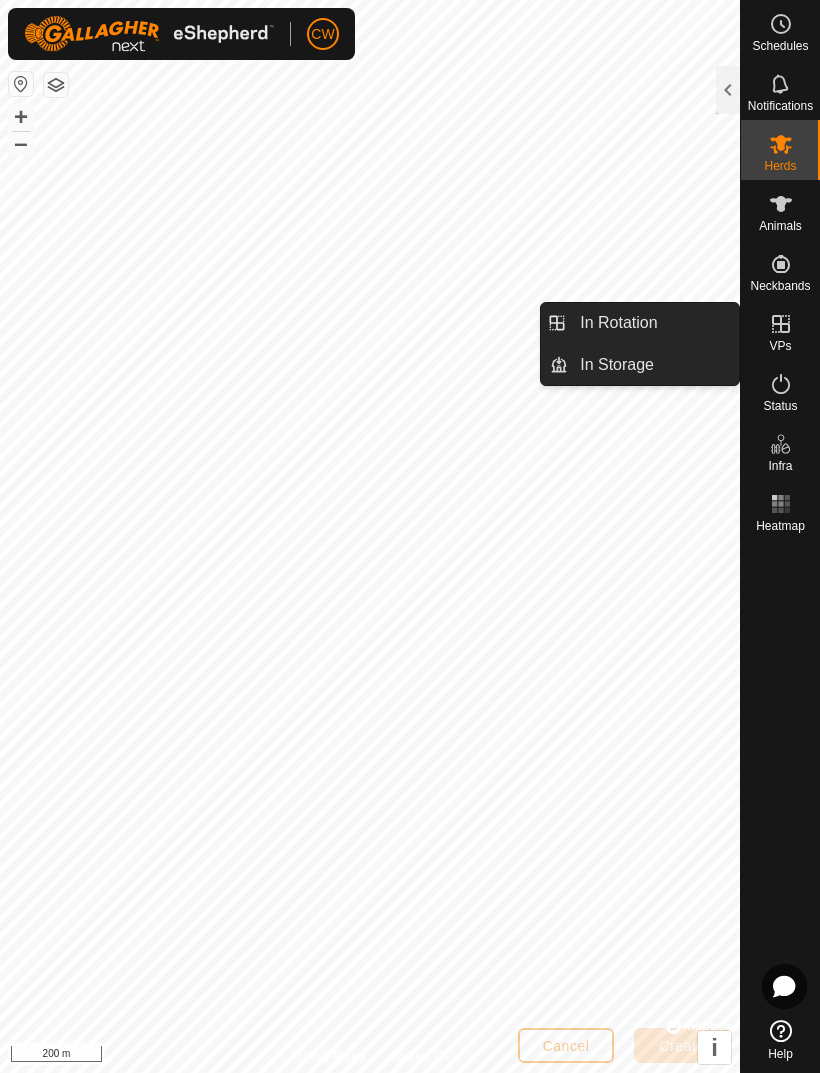 click on "In Rotation" at bounding box center [618, 323] 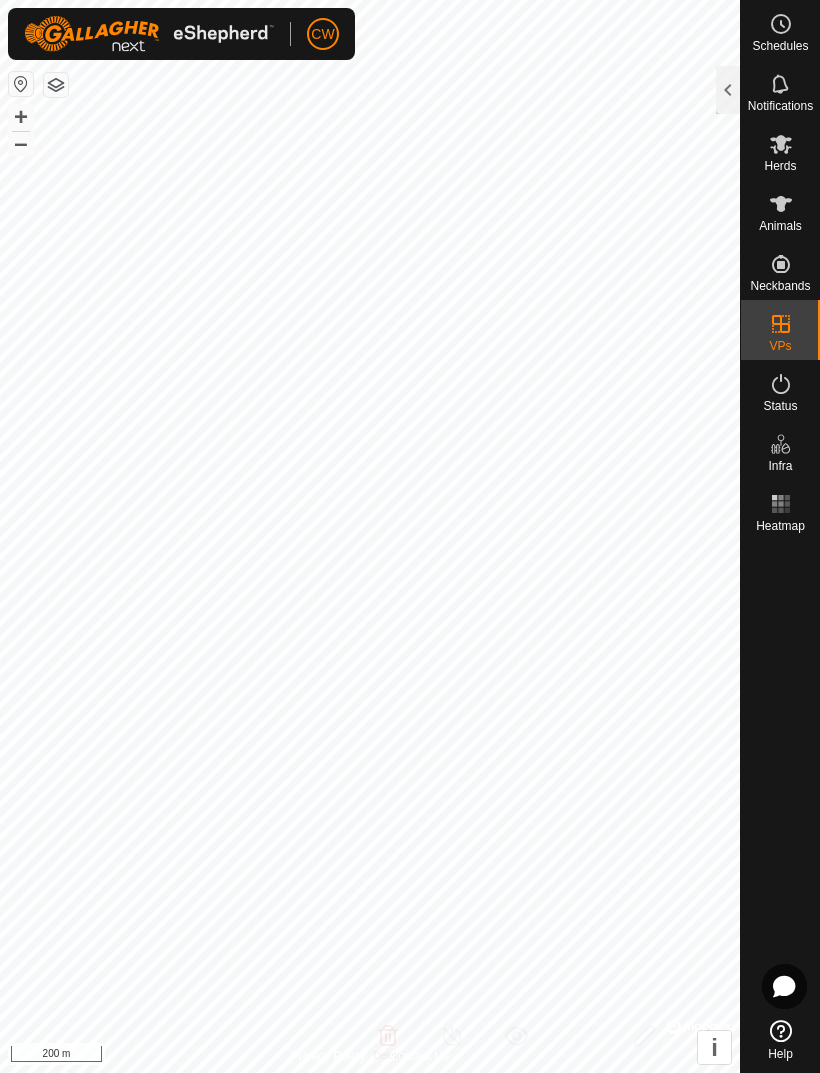 click 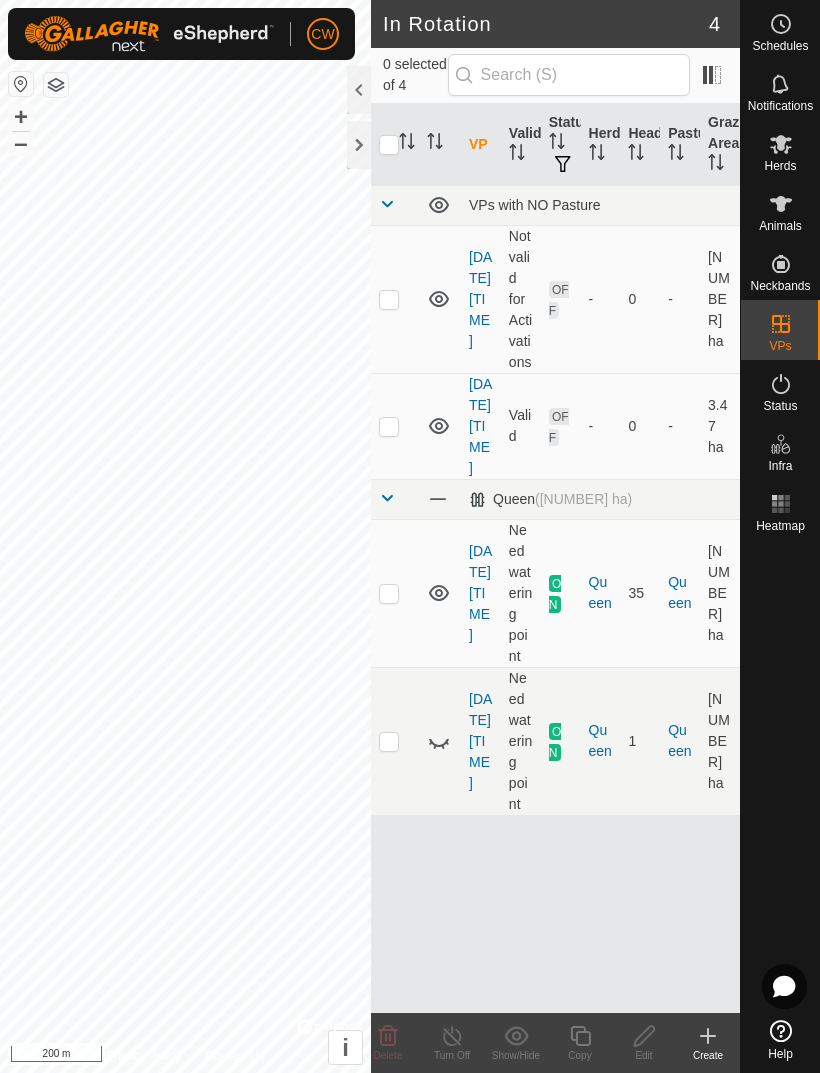 click at bounding box center [389, 299] 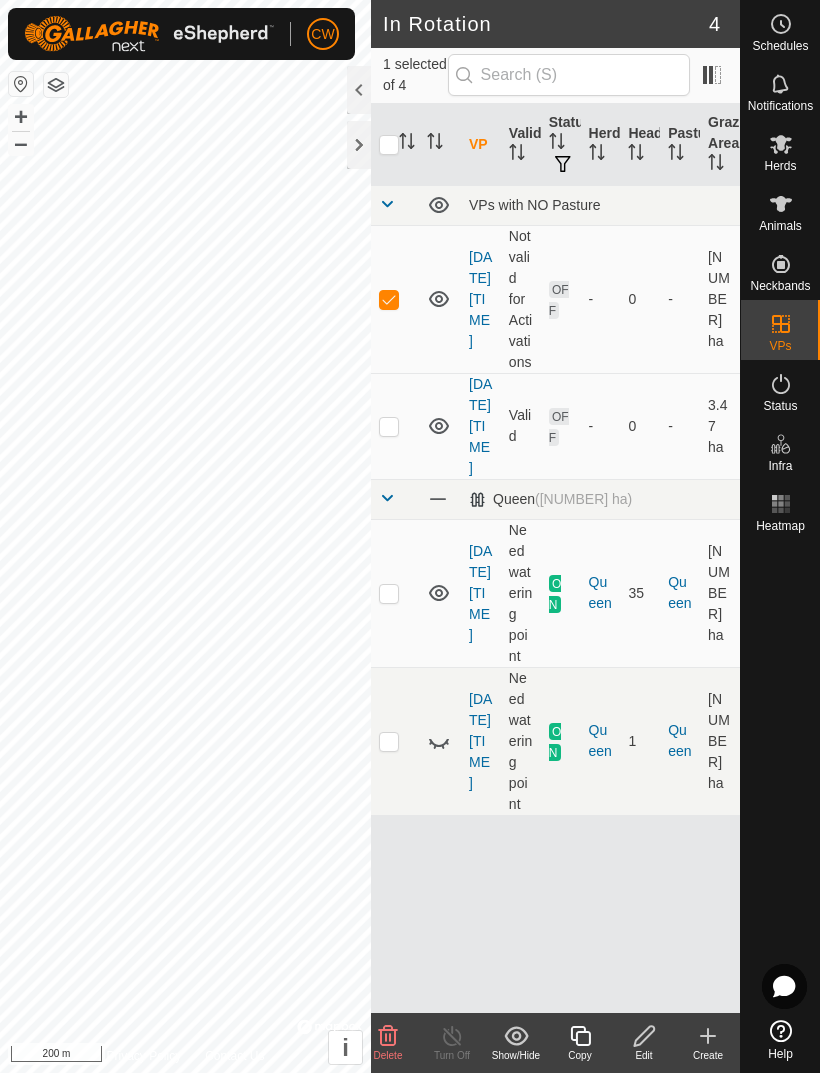 click 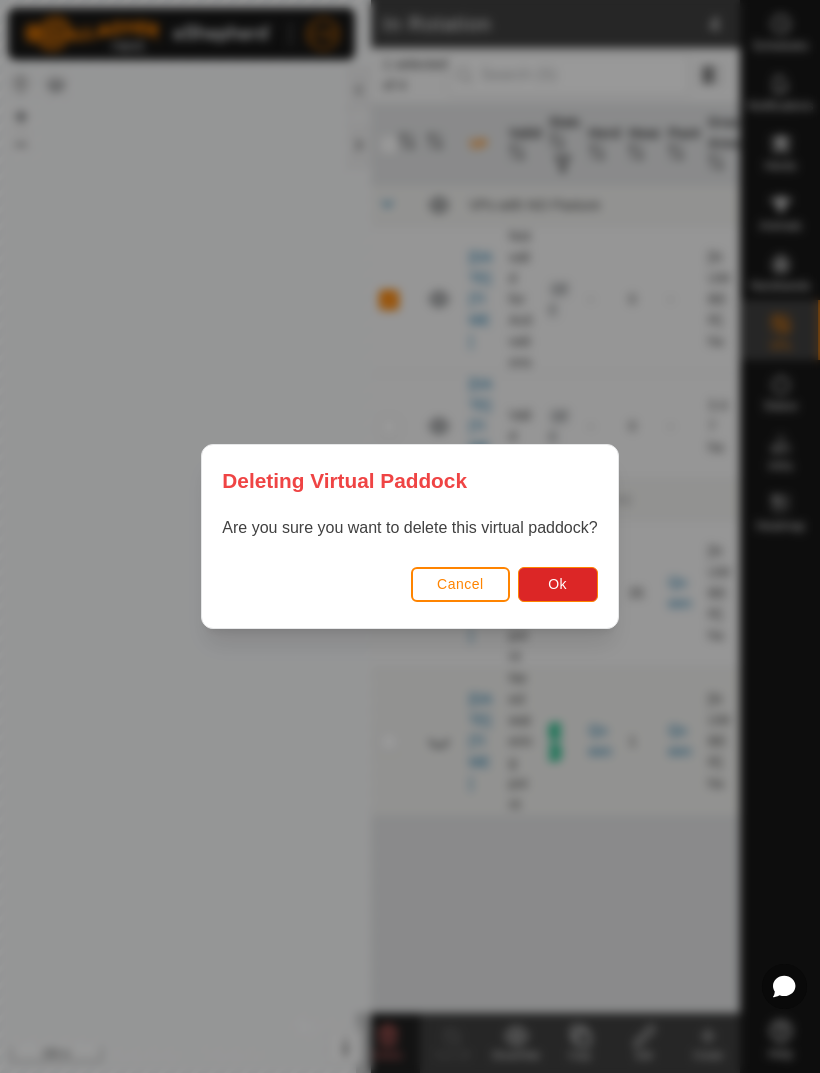 click on "Ok" at bounding box center [557, 584] 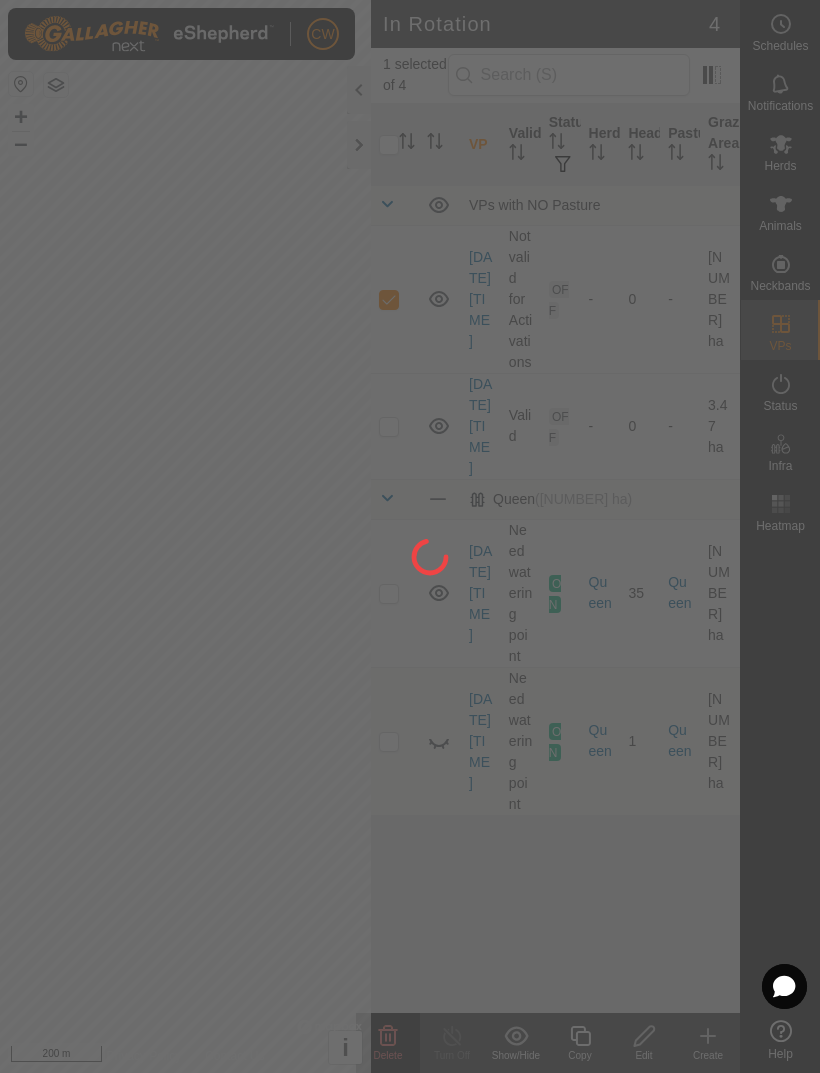 checkbox on "false" 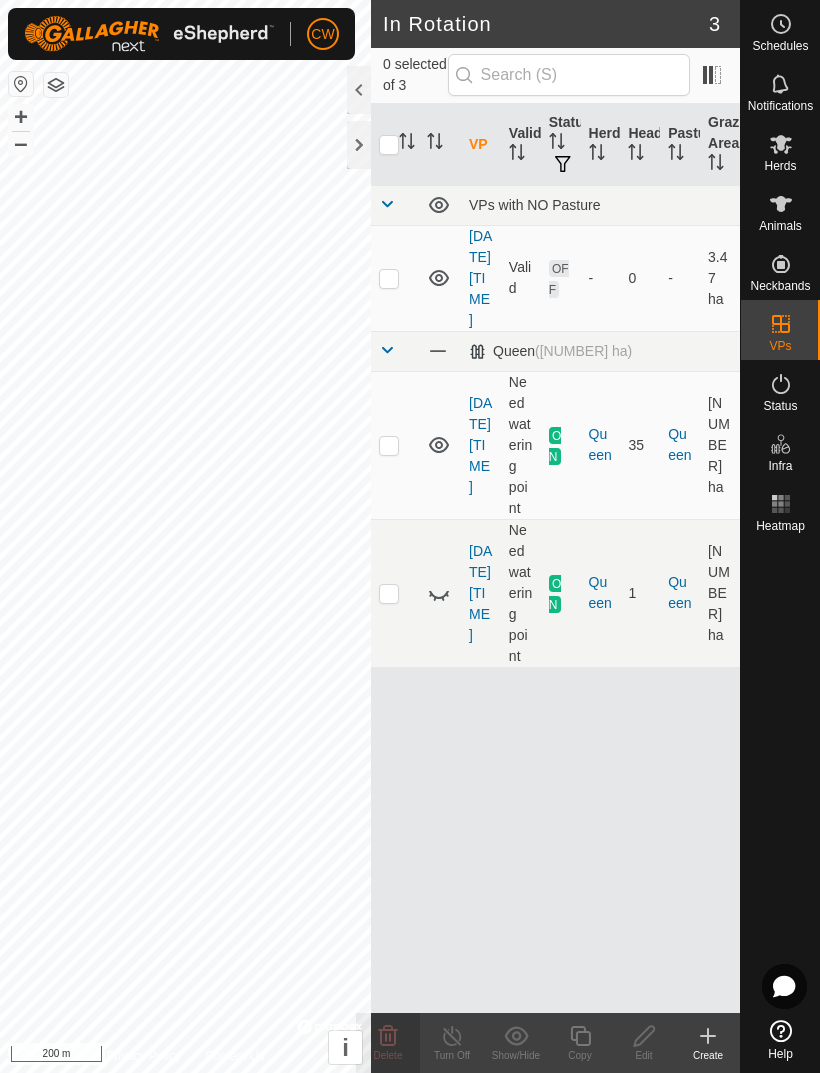click 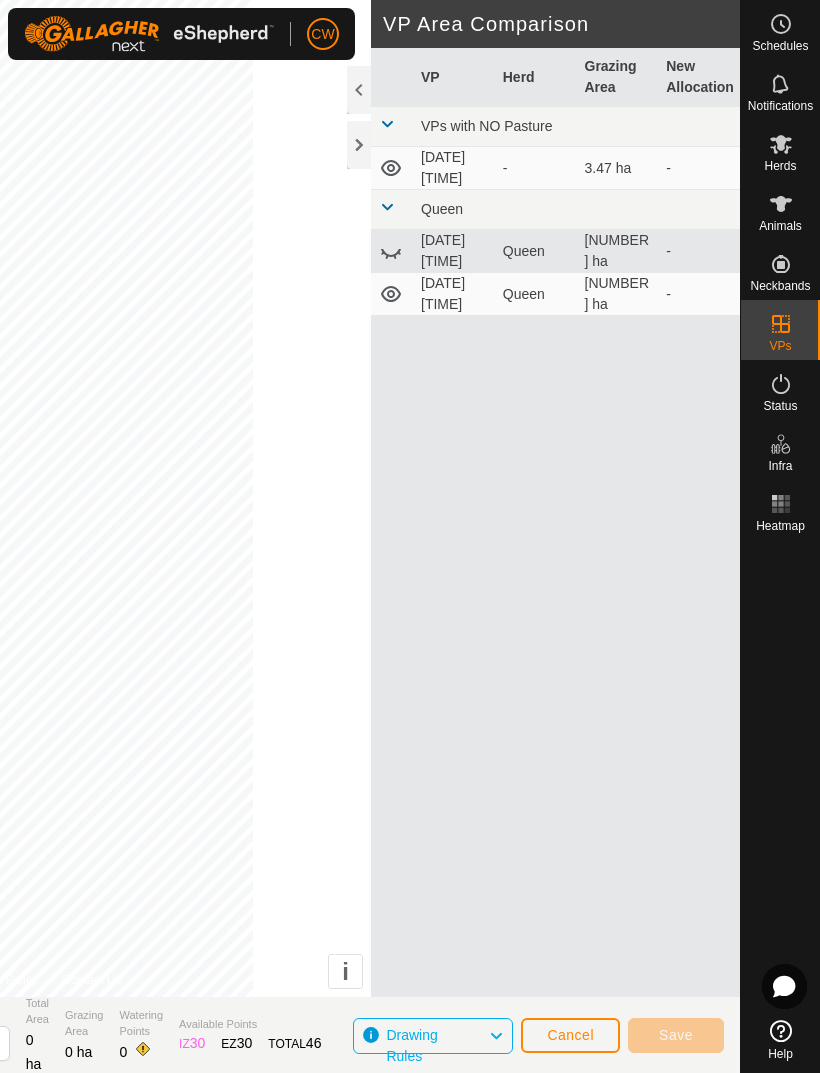 click on "[DATE] [TIME]" at bounding box center (454, 294) 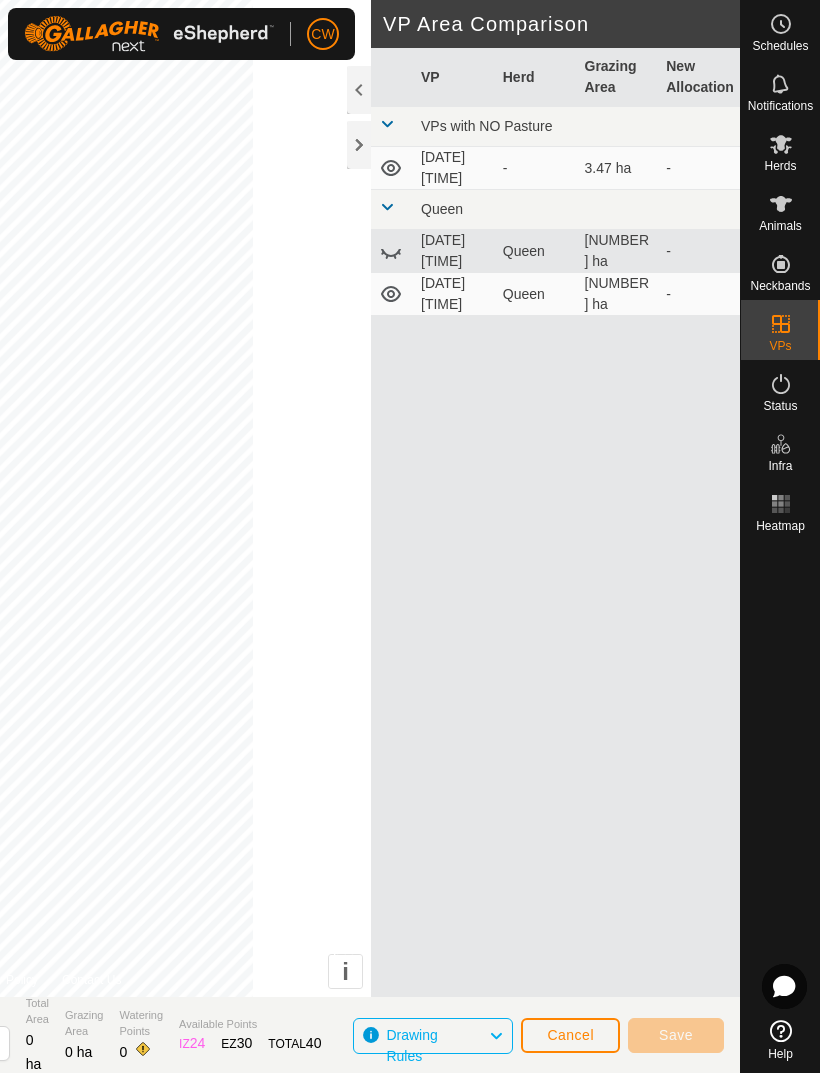 click on "Cancel" 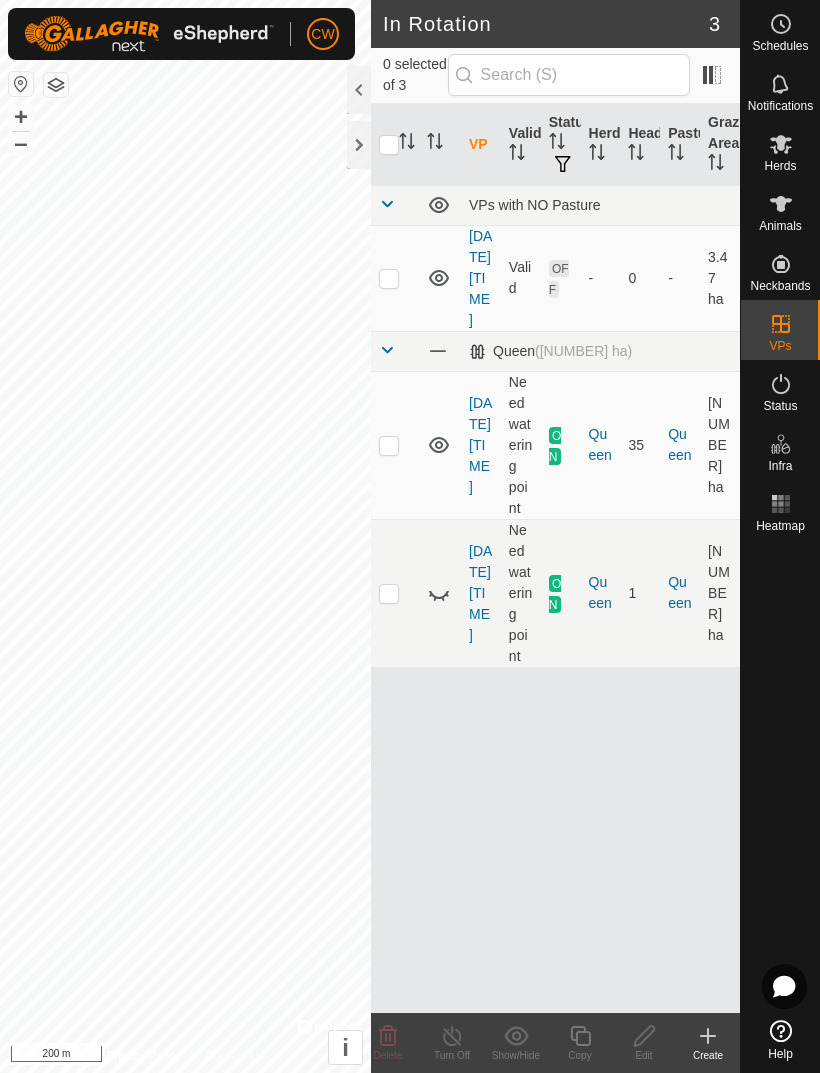 click at bounding box center (389, 445) 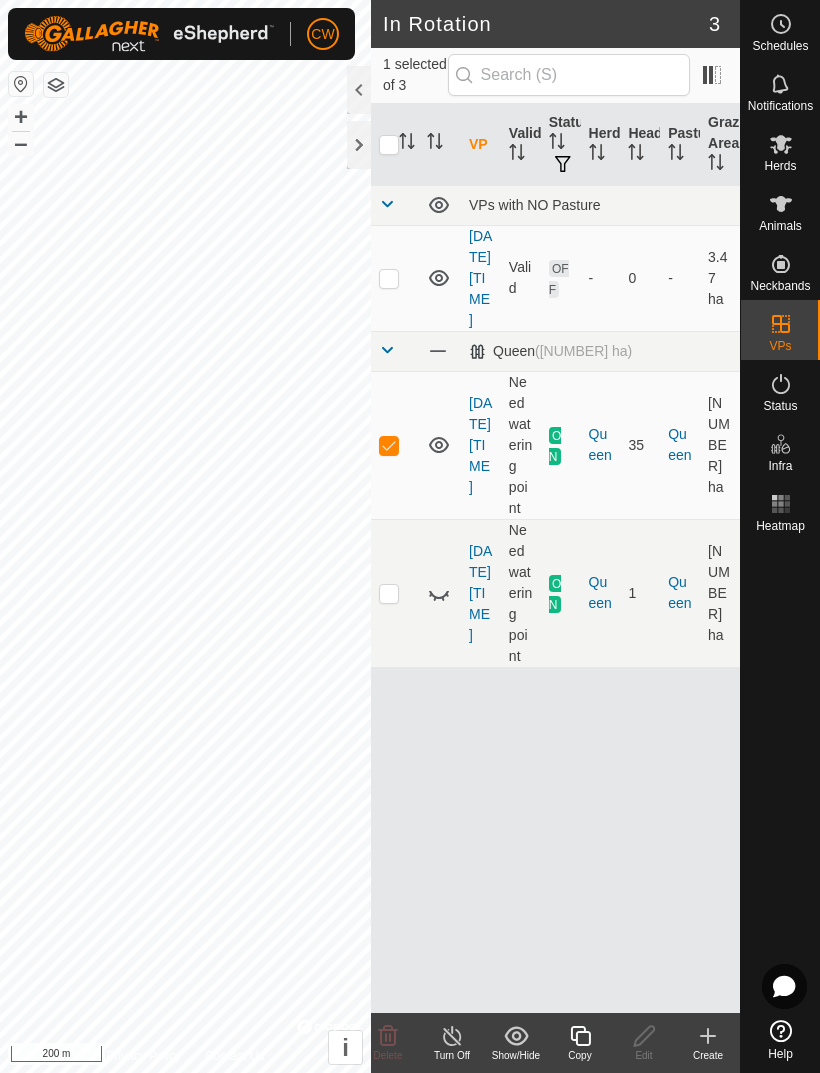 click 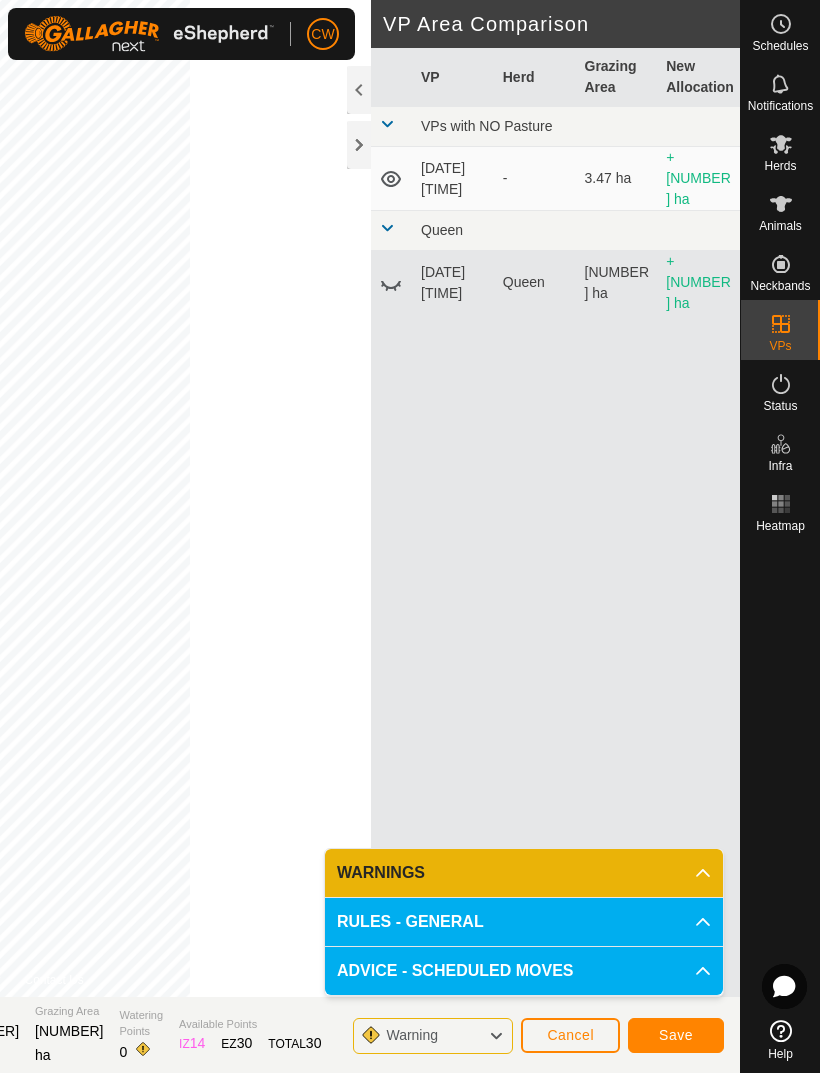 click on "Save" 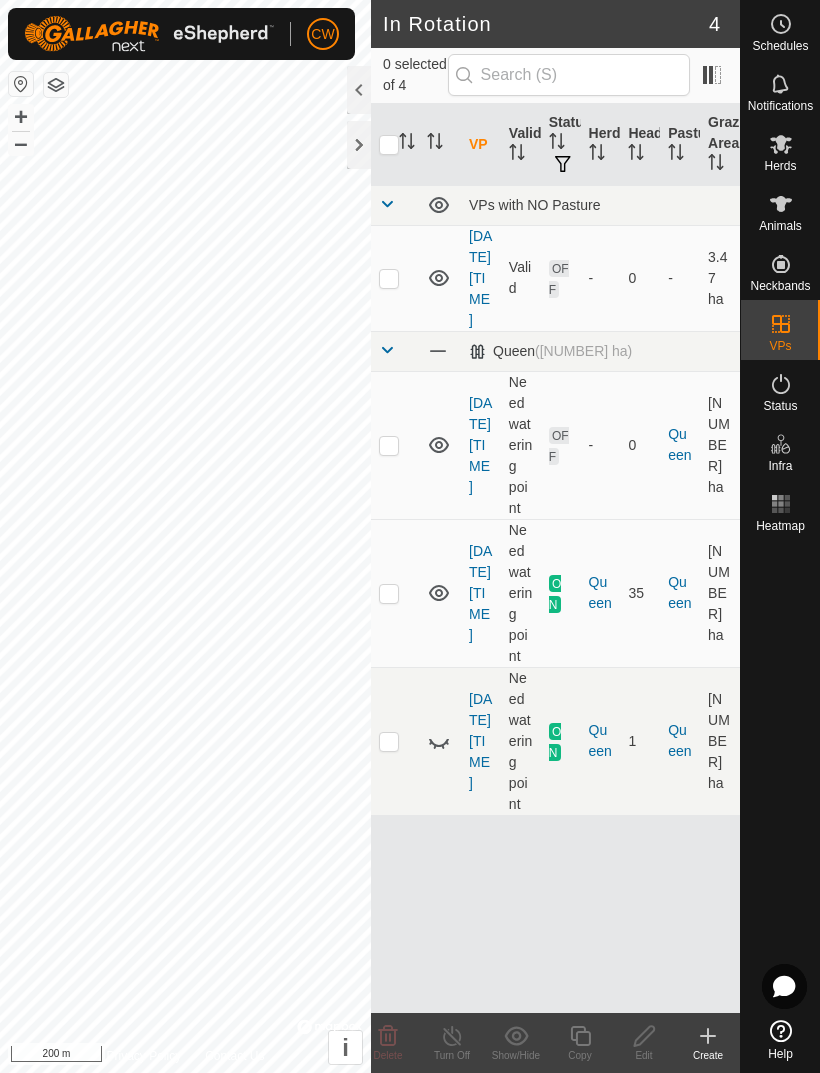 click 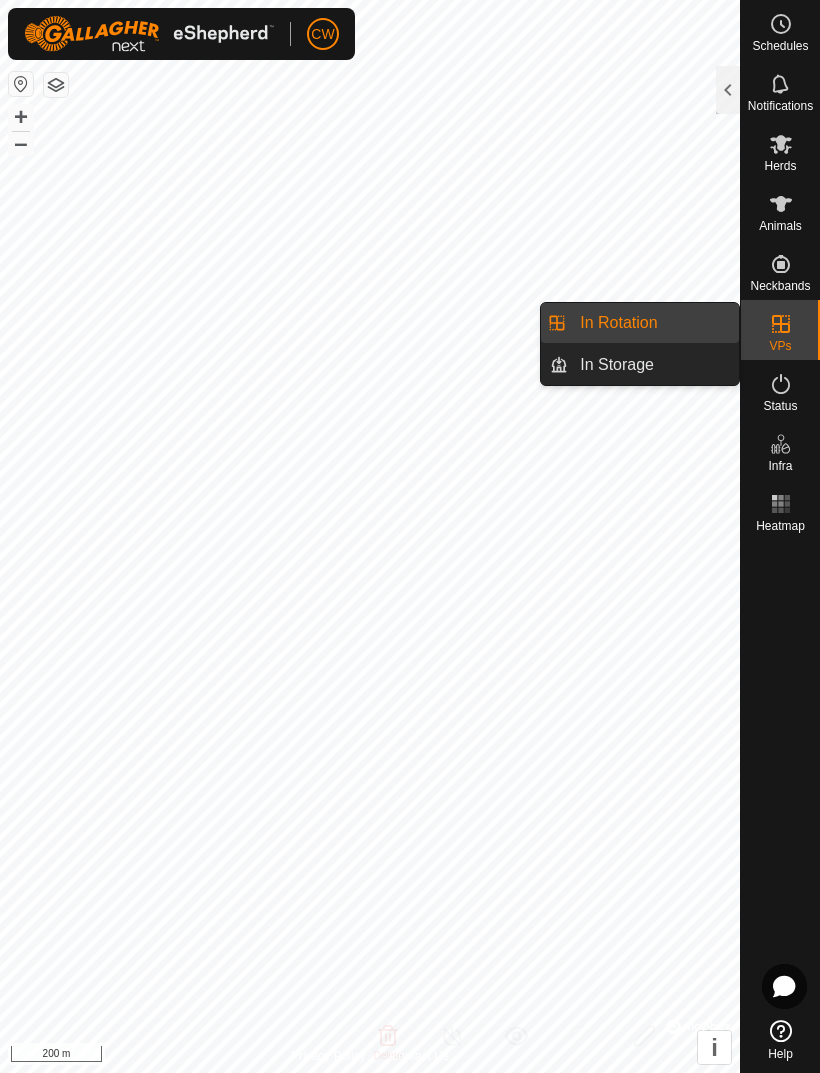 click on "In Storage" at bounding box center [617, 365] 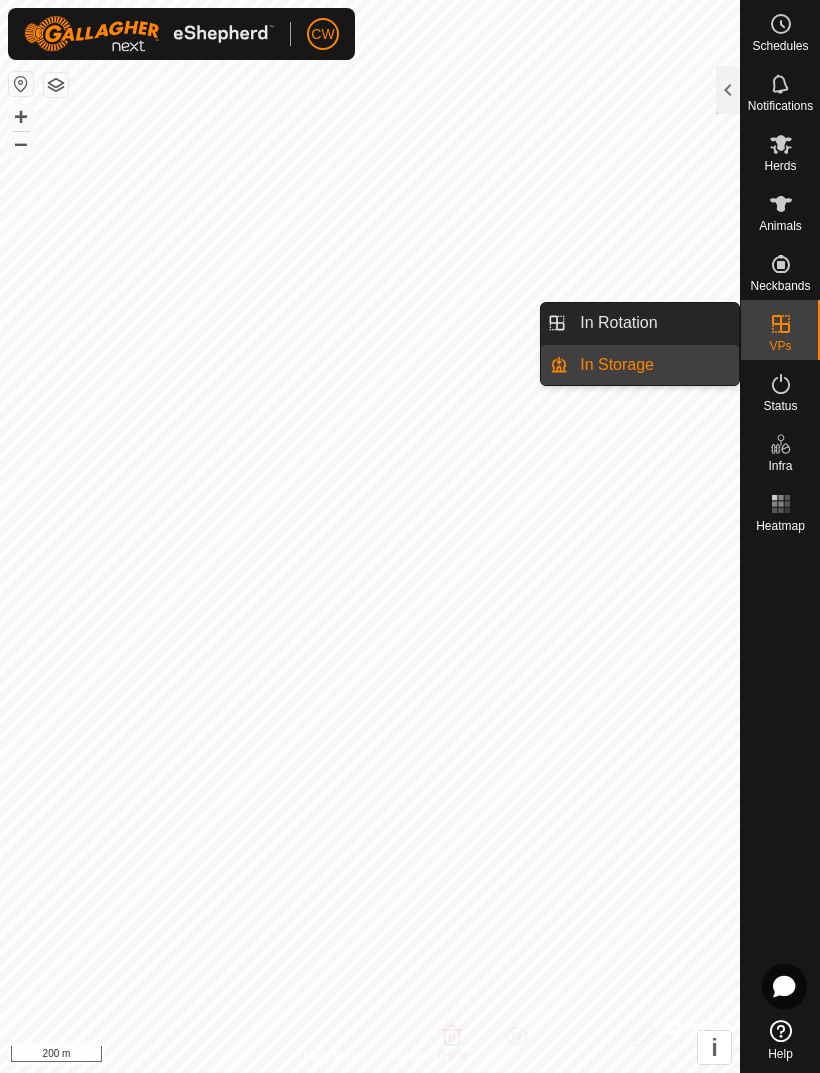 click on "In Rotation" at bounding box center (653, 323) 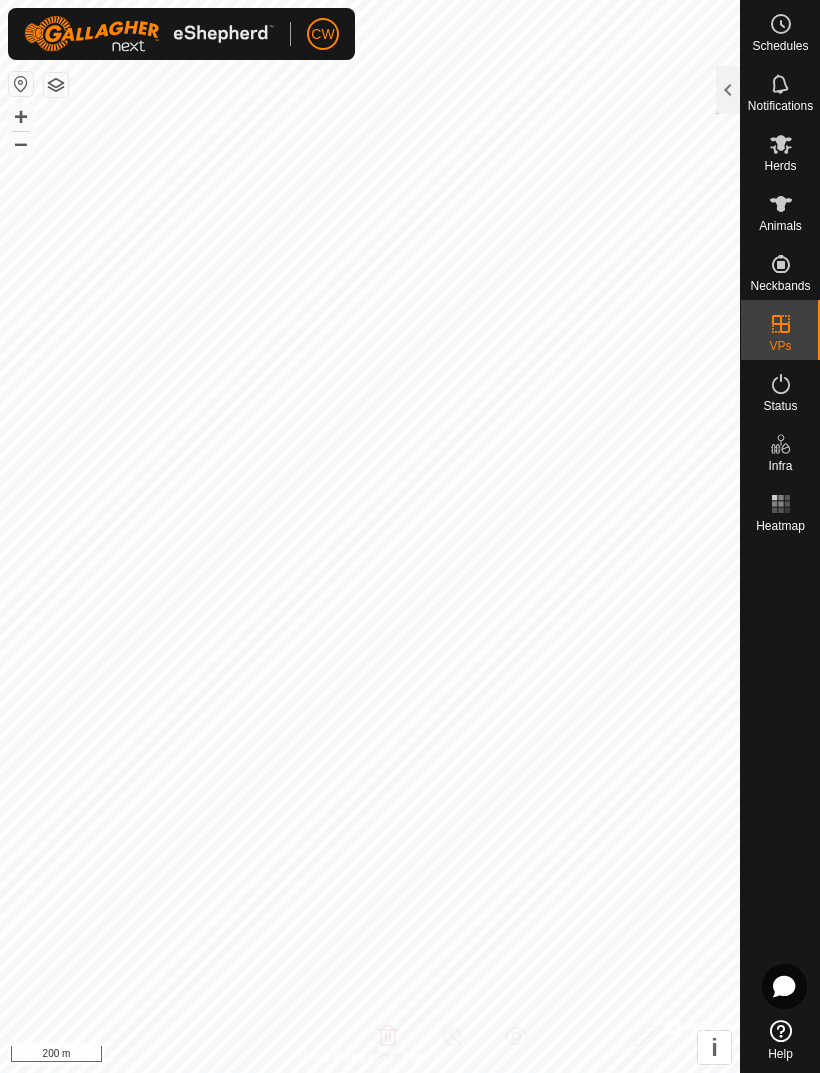 click 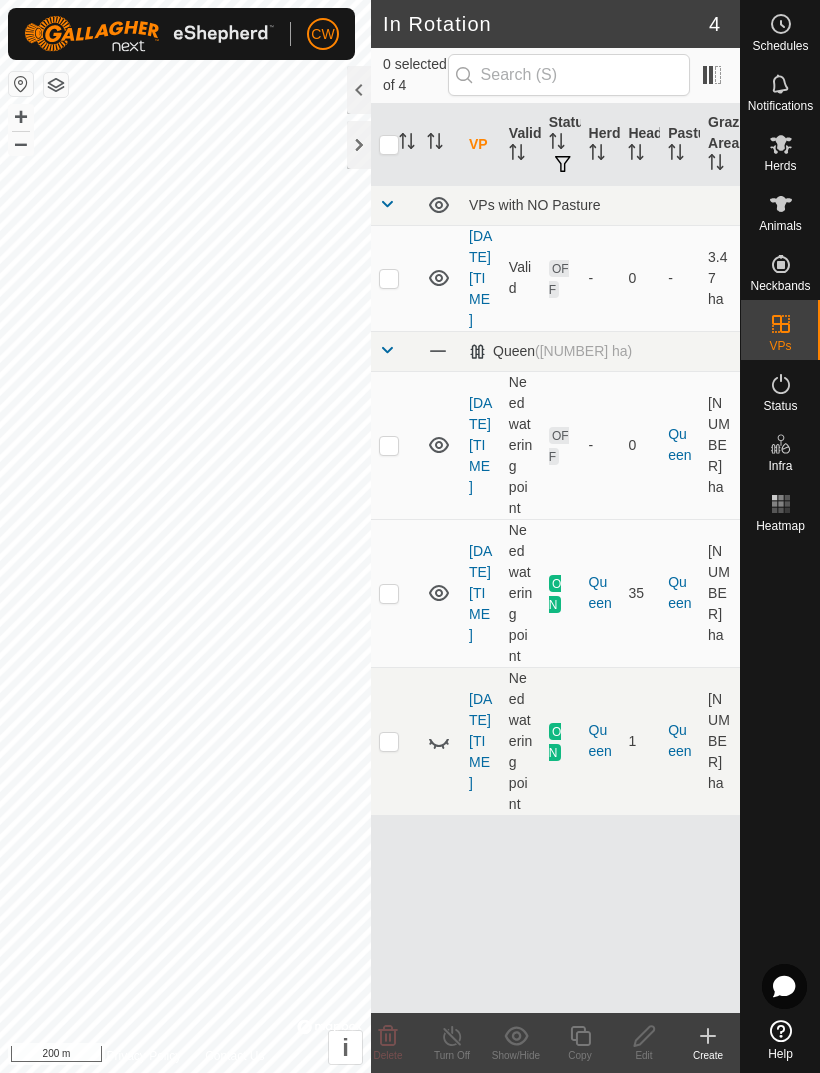 click at bounding box center (389, 741) 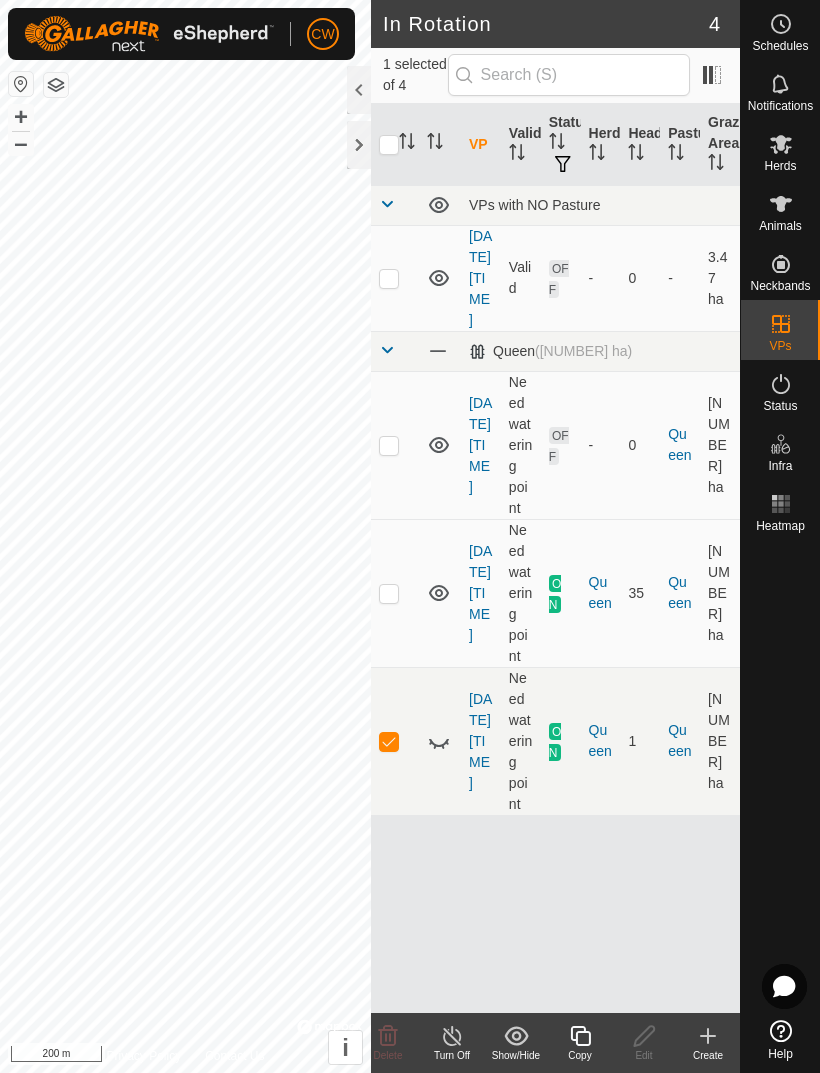 click at bounding box center (389, 741) 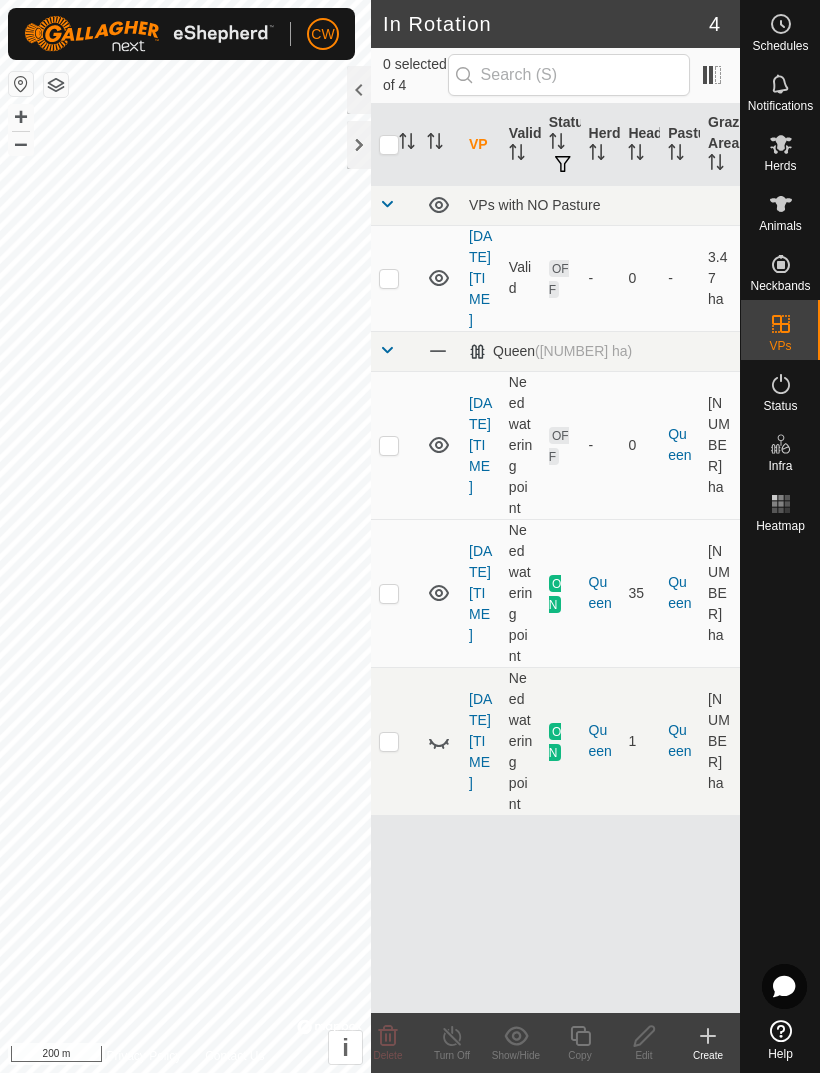 click at bounding box center (395, 593) 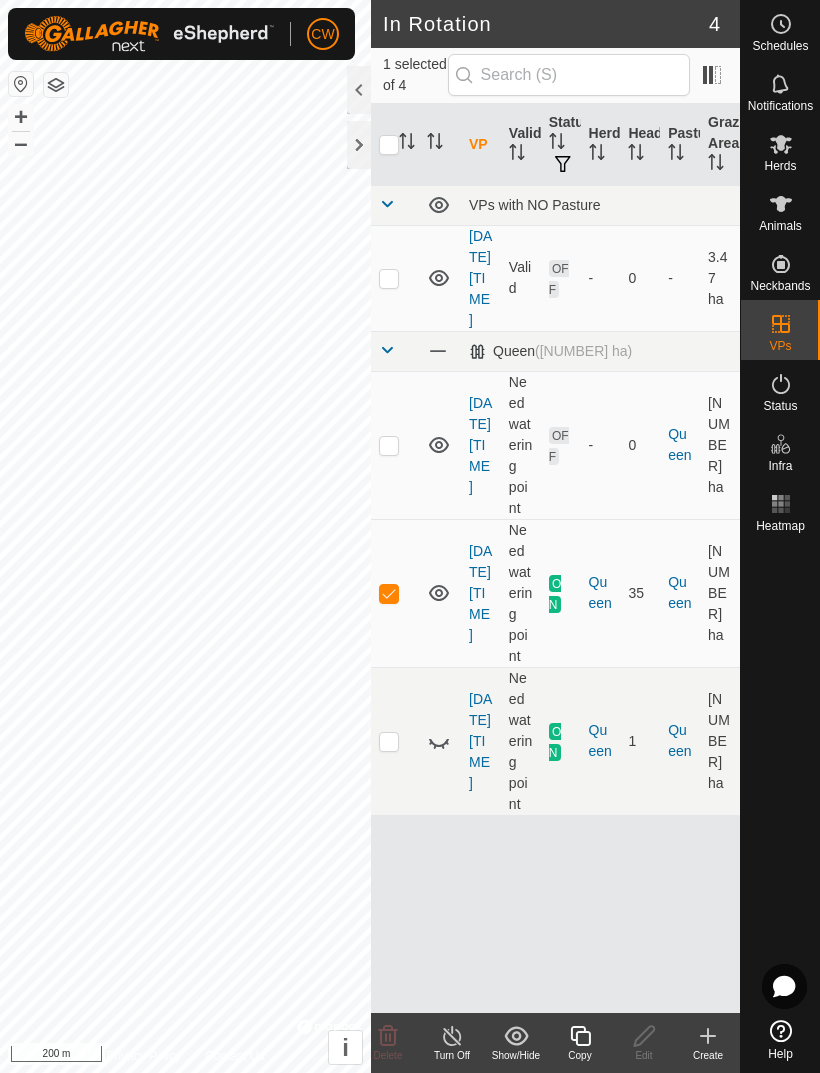 click at bounding box center [389, 593] 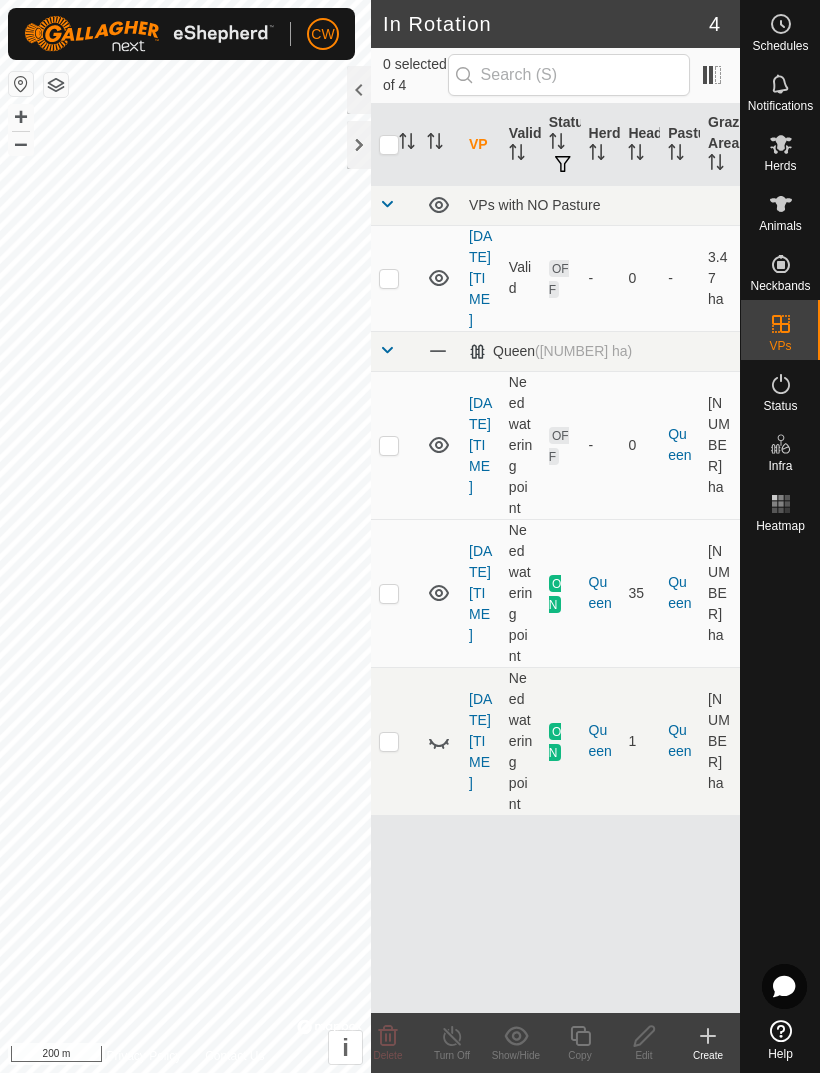 click at bounding box center (389, 741) 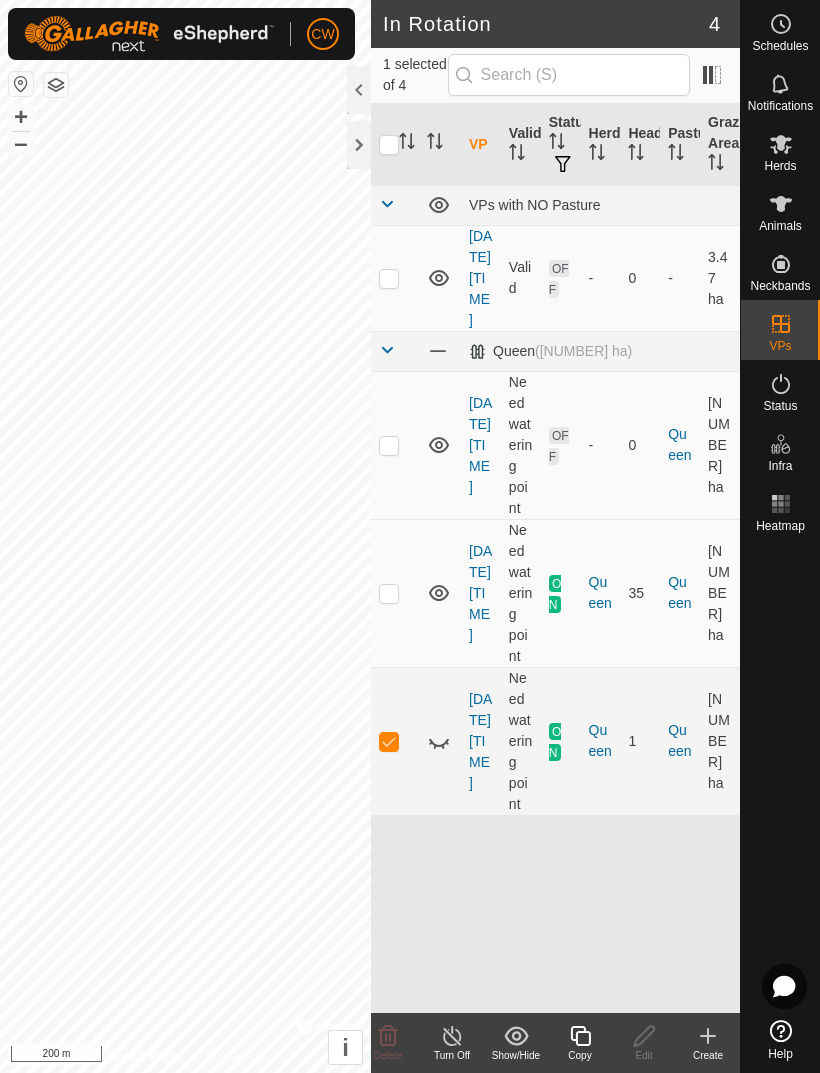 click at bounding box center (389, 741) 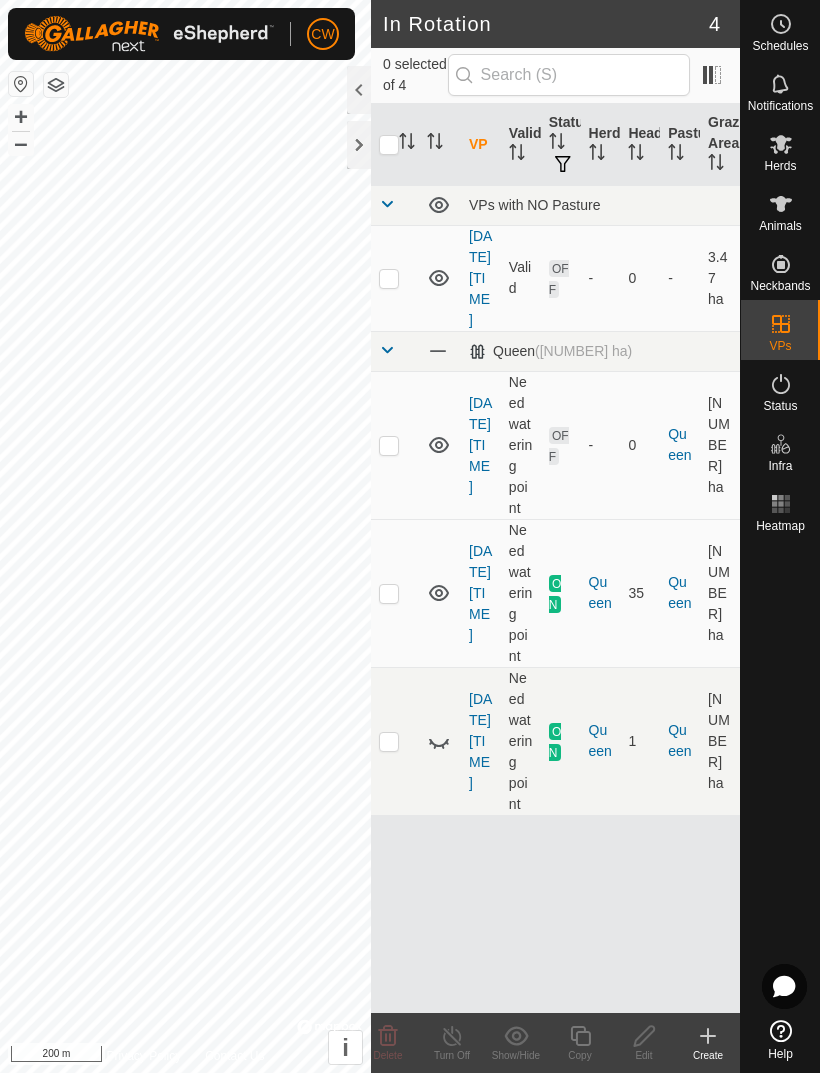 click at bounding box center (395, 593) 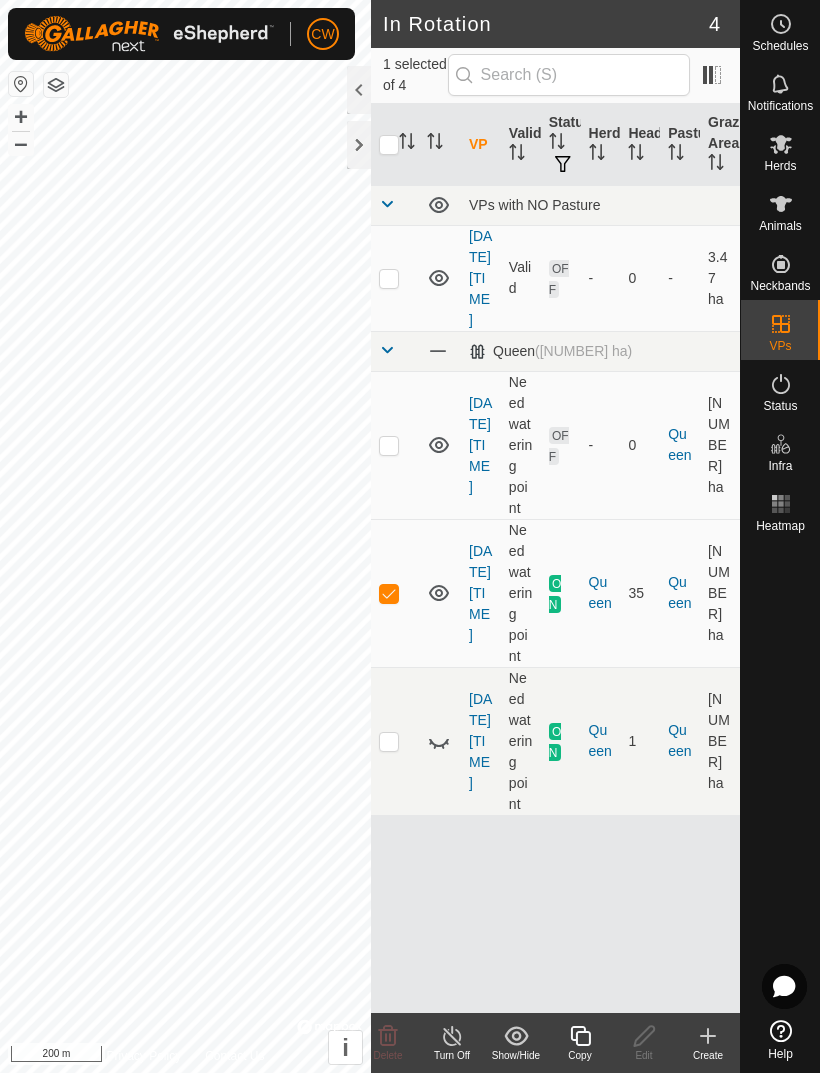 click at bounding box center [389, 593] 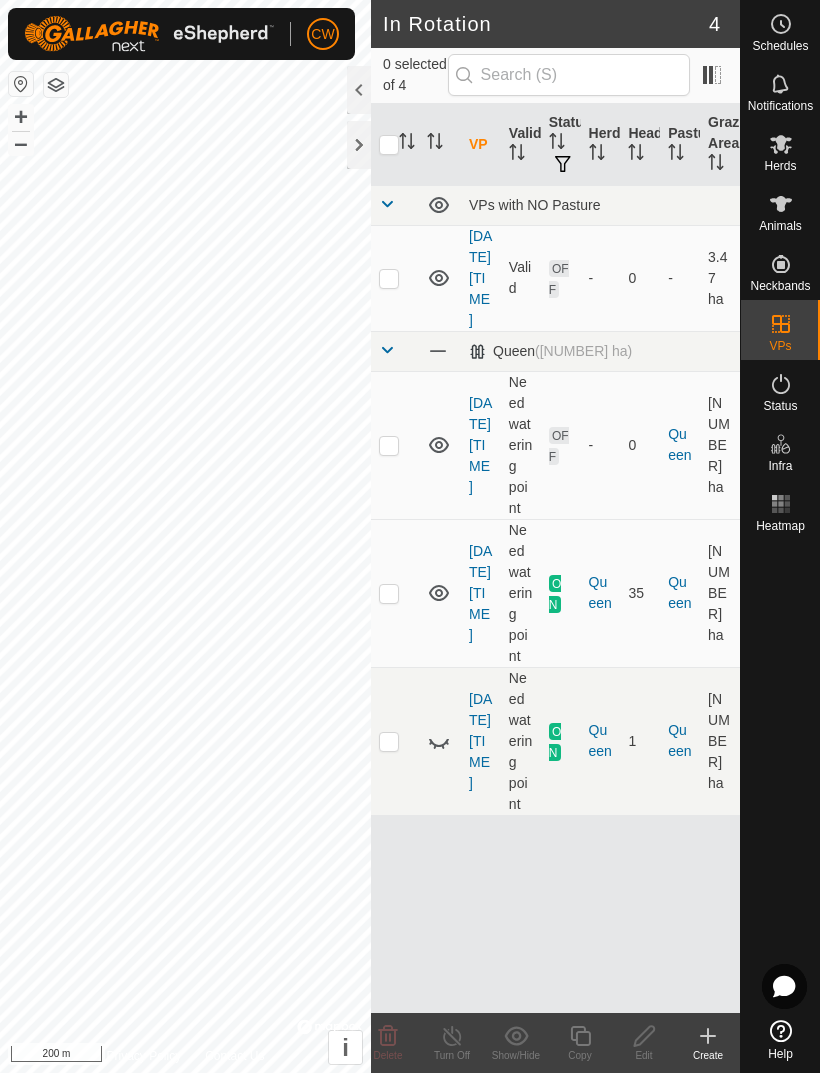 click at bounding box center (389, 445) 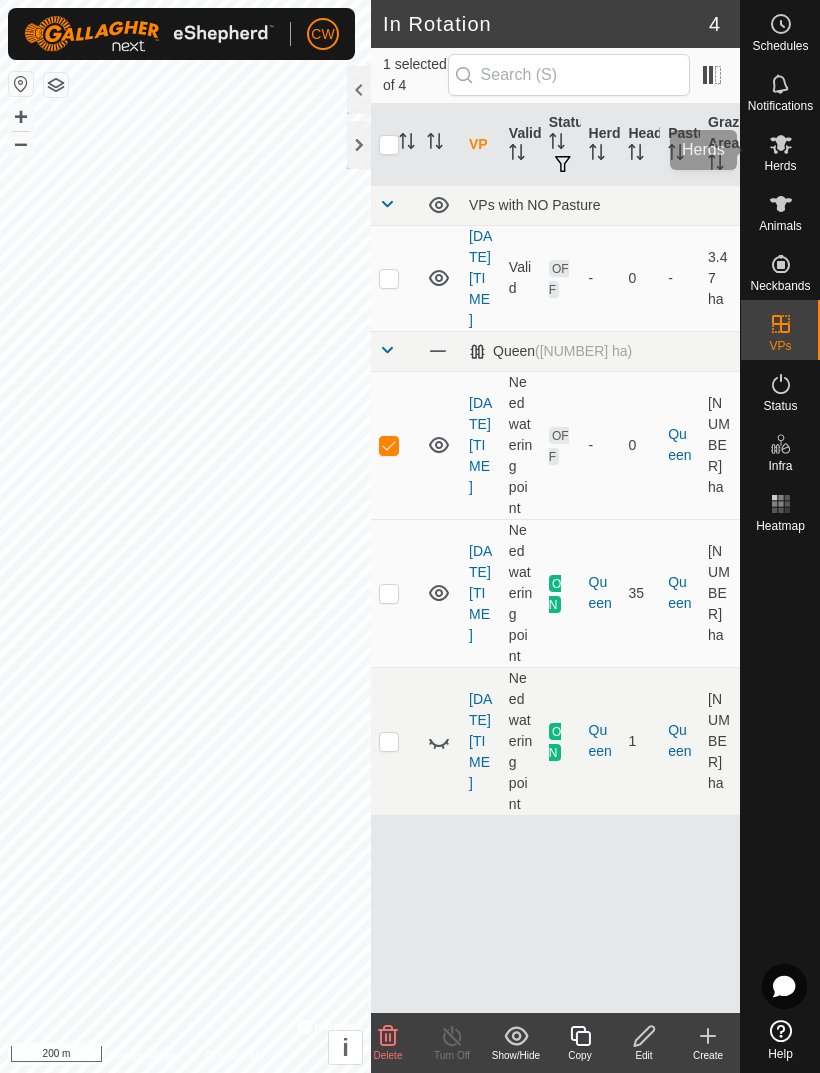 click 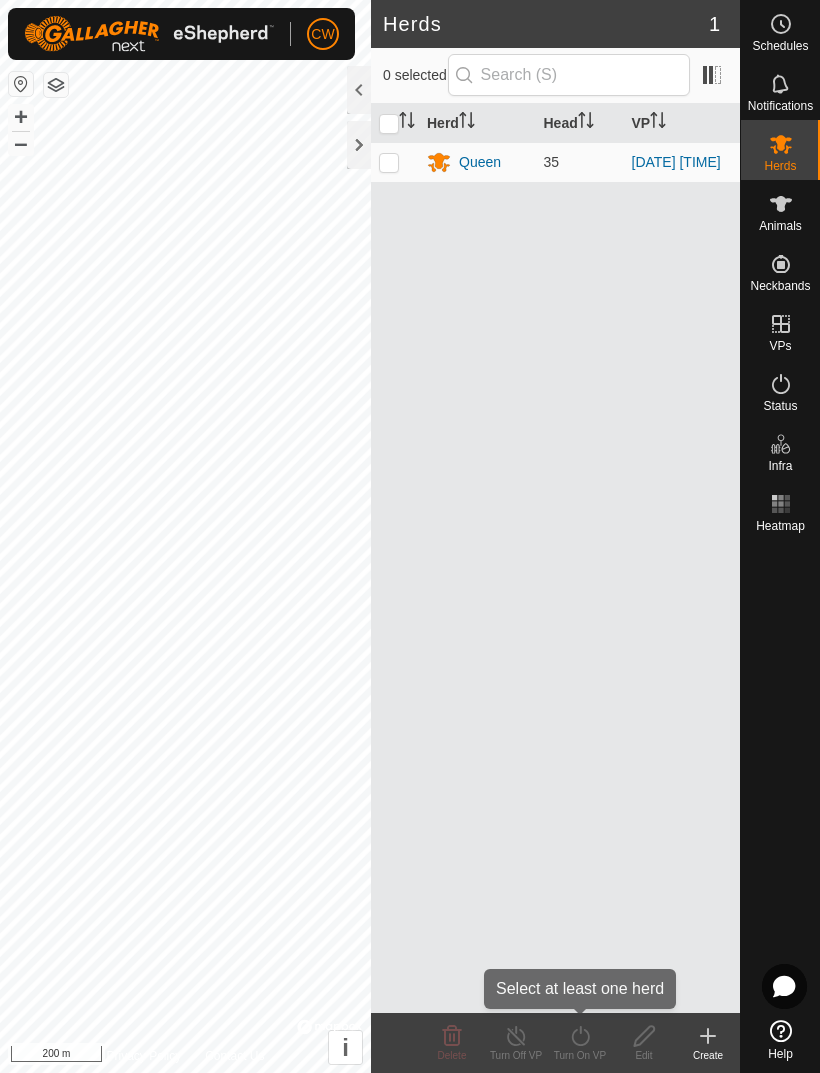 click 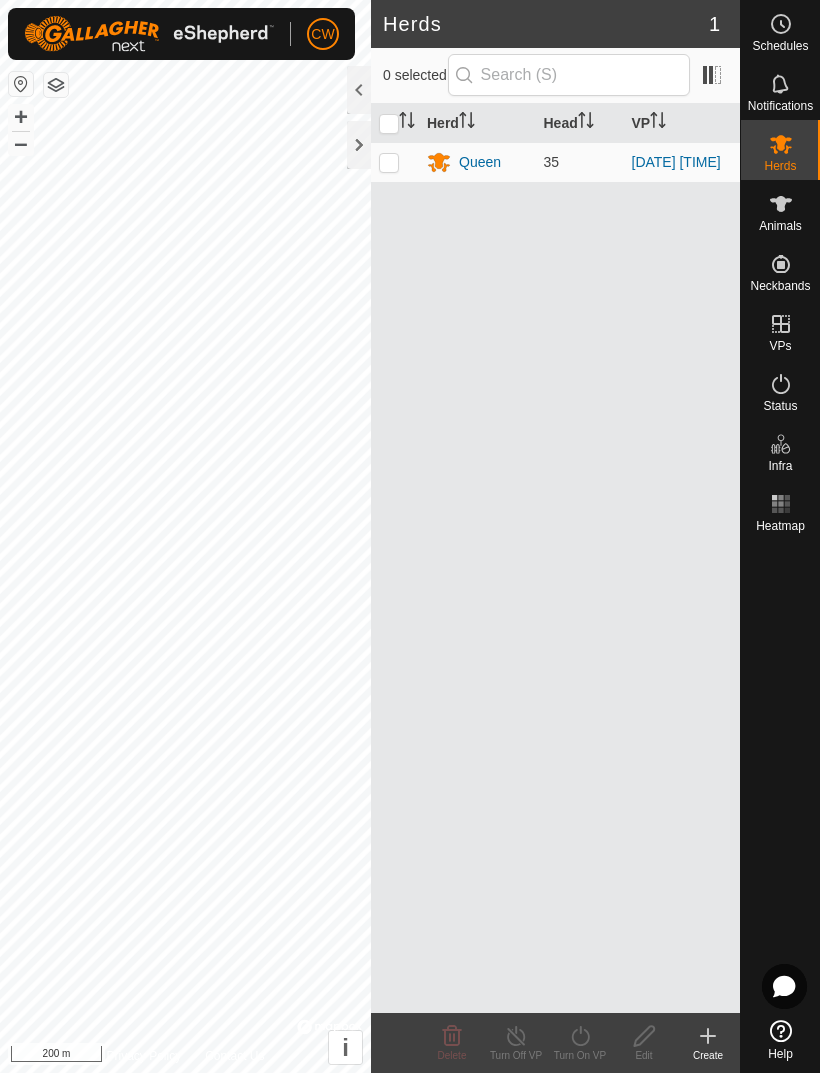 click on "Turn On VP" 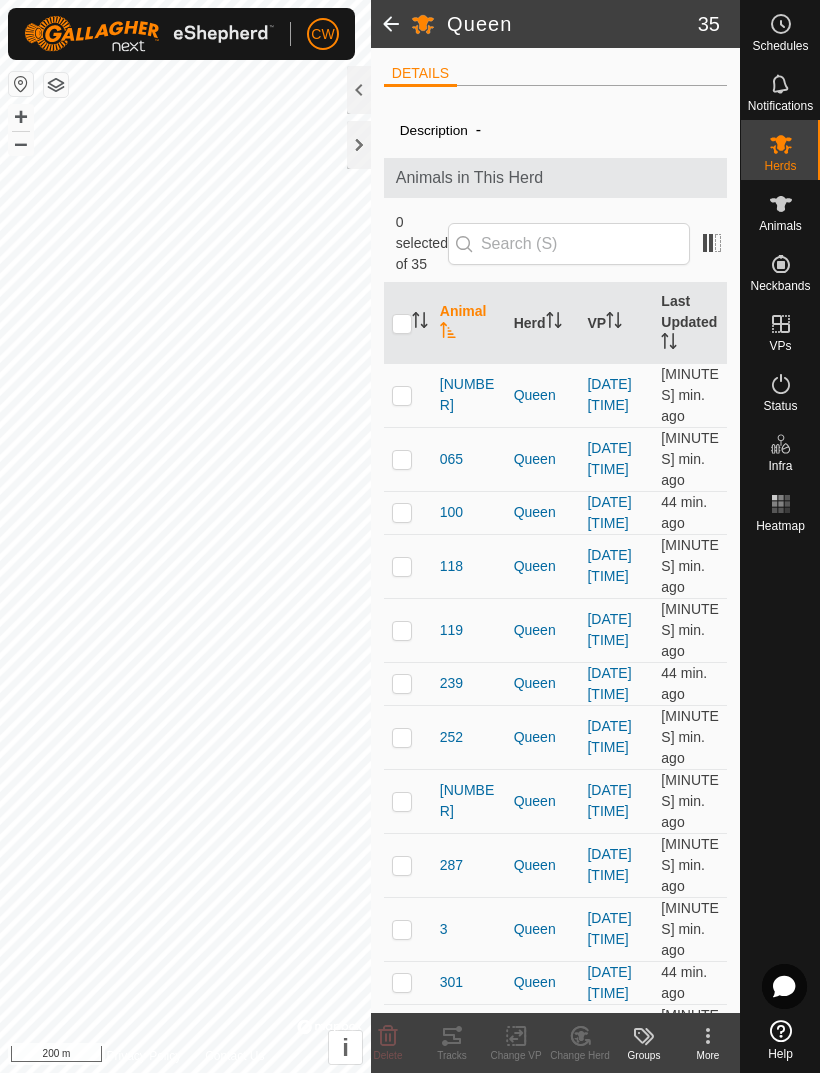 click 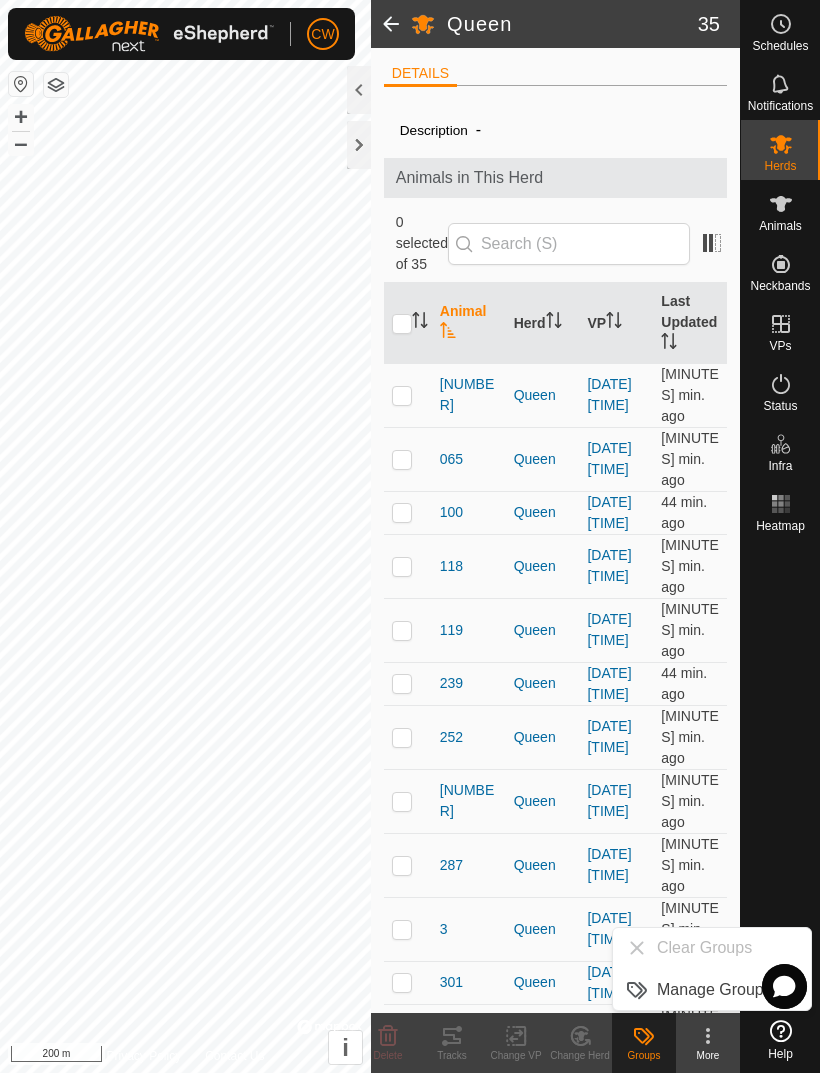 click 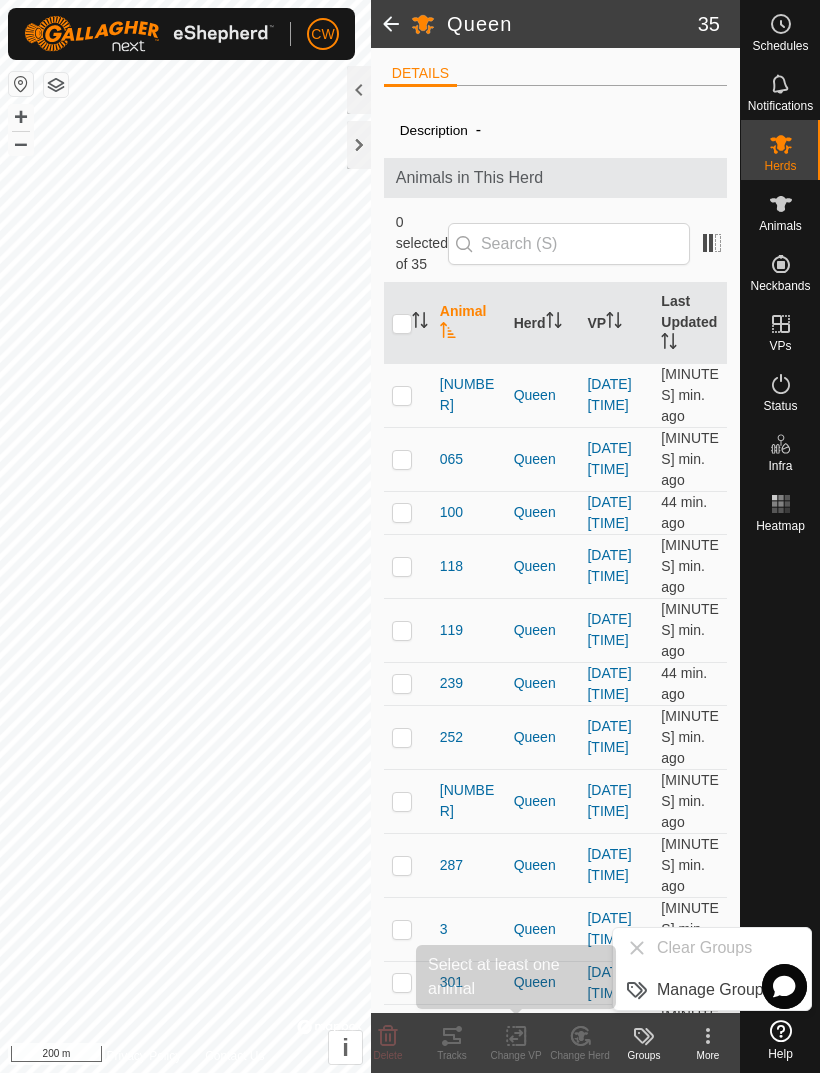 click 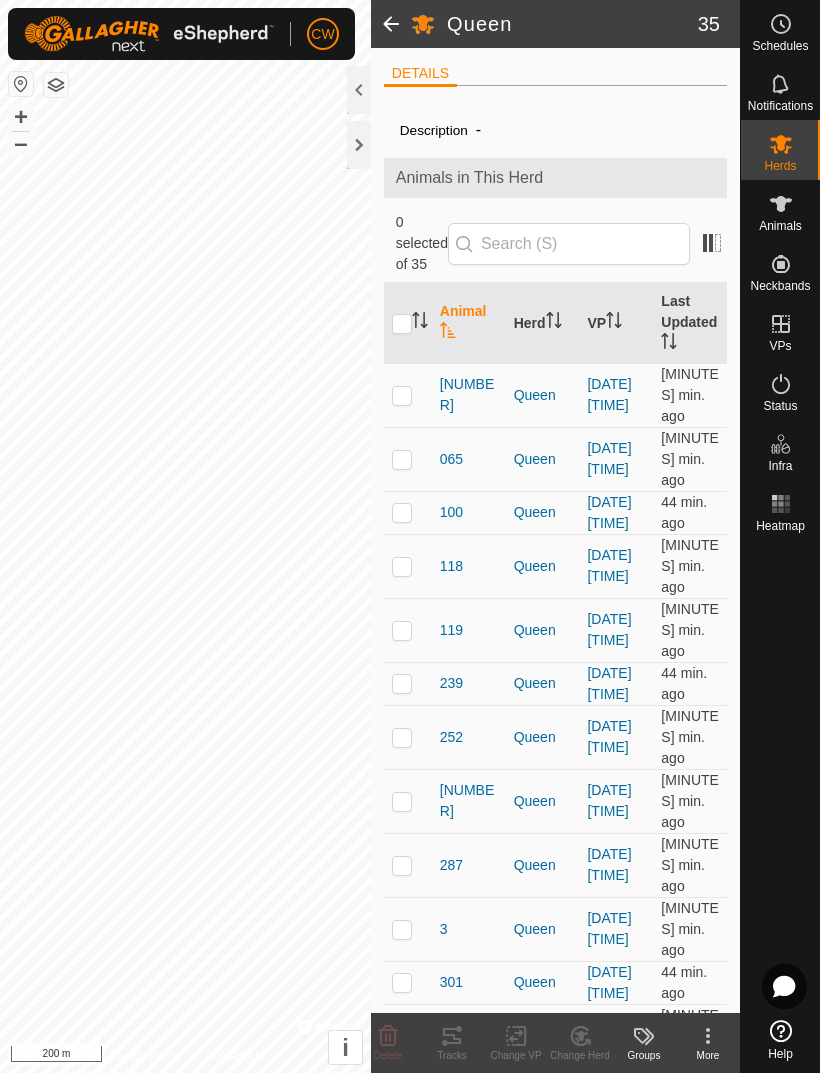 click at bounding box center (402, 324) 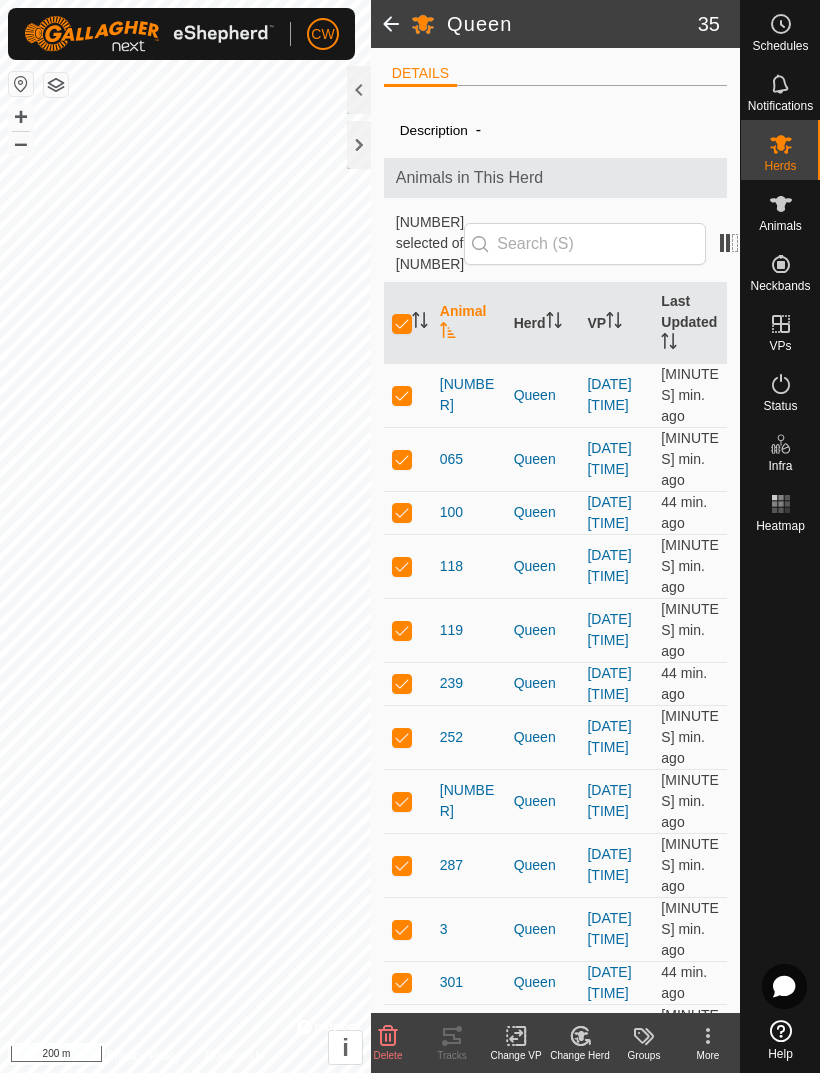 click 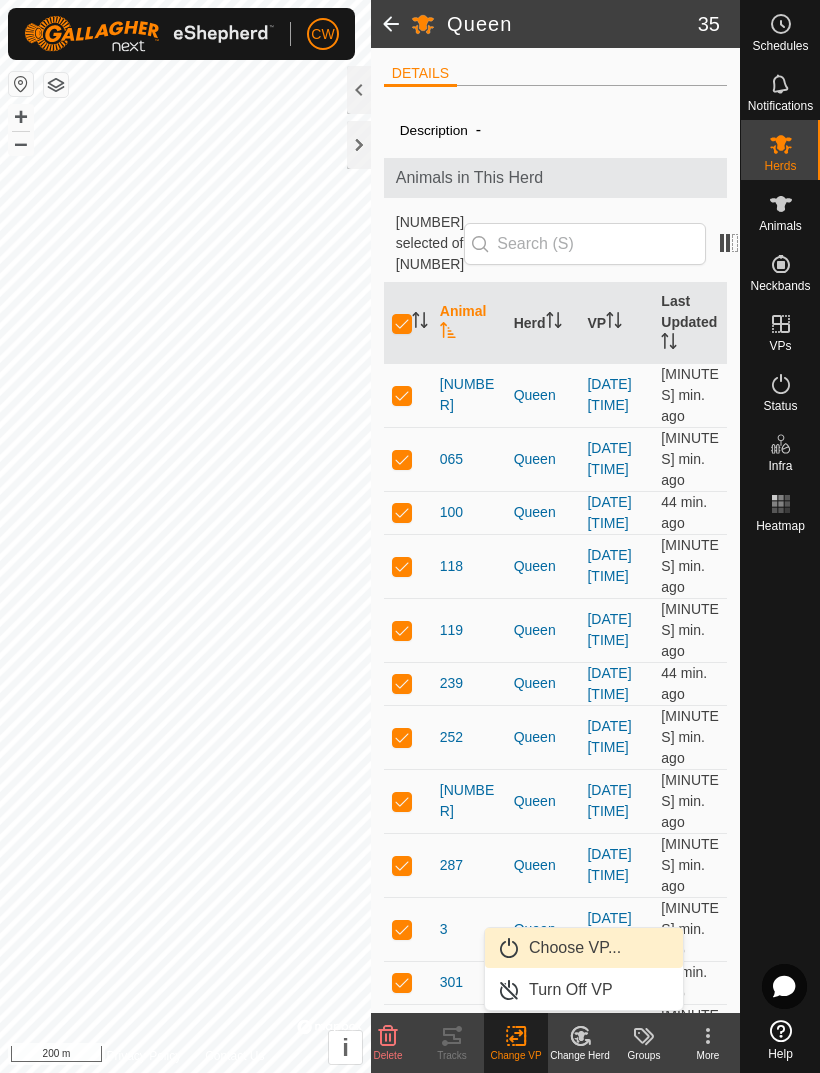 click on "Choose VP..." at bounding box center (584, 948) 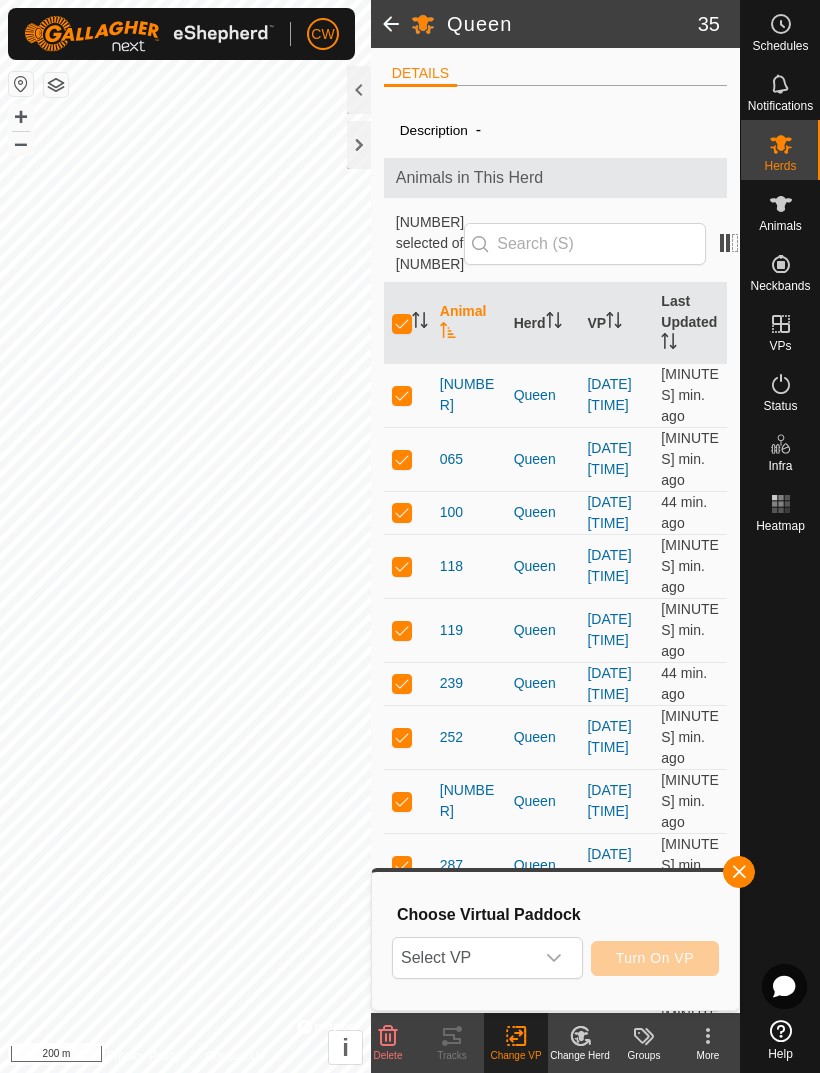 click on "Select VP" at bounding box center [463, 958] 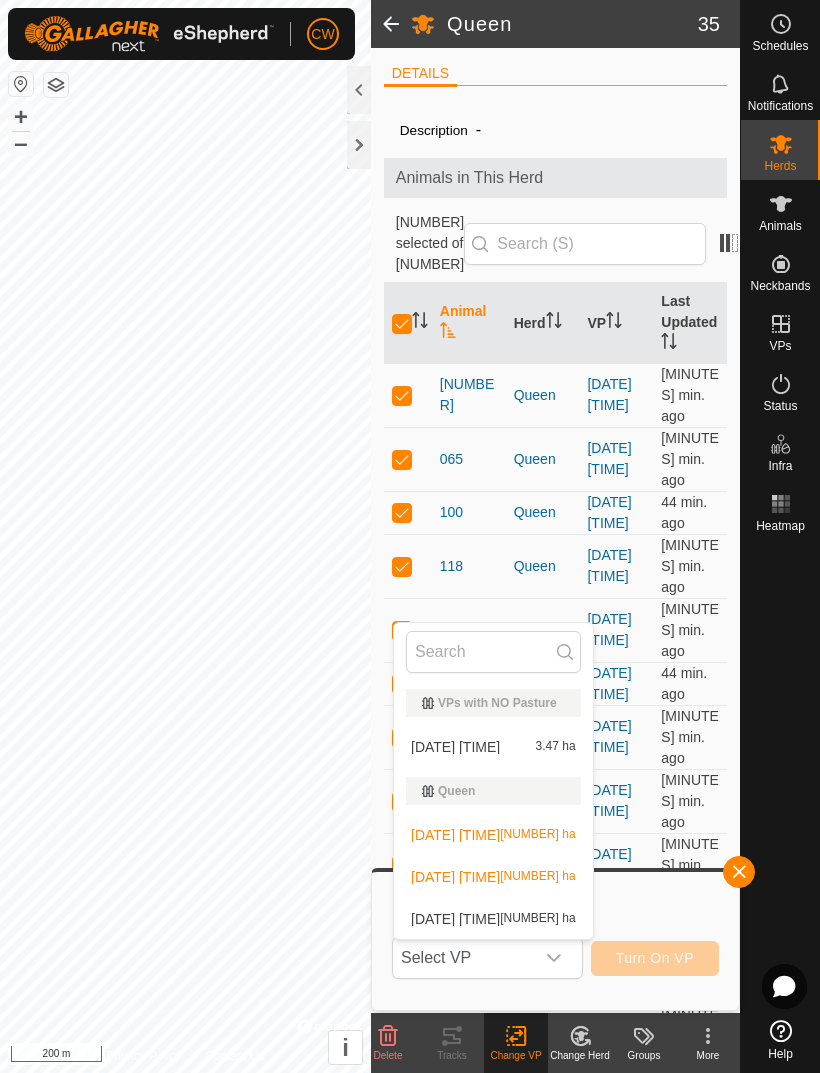 click 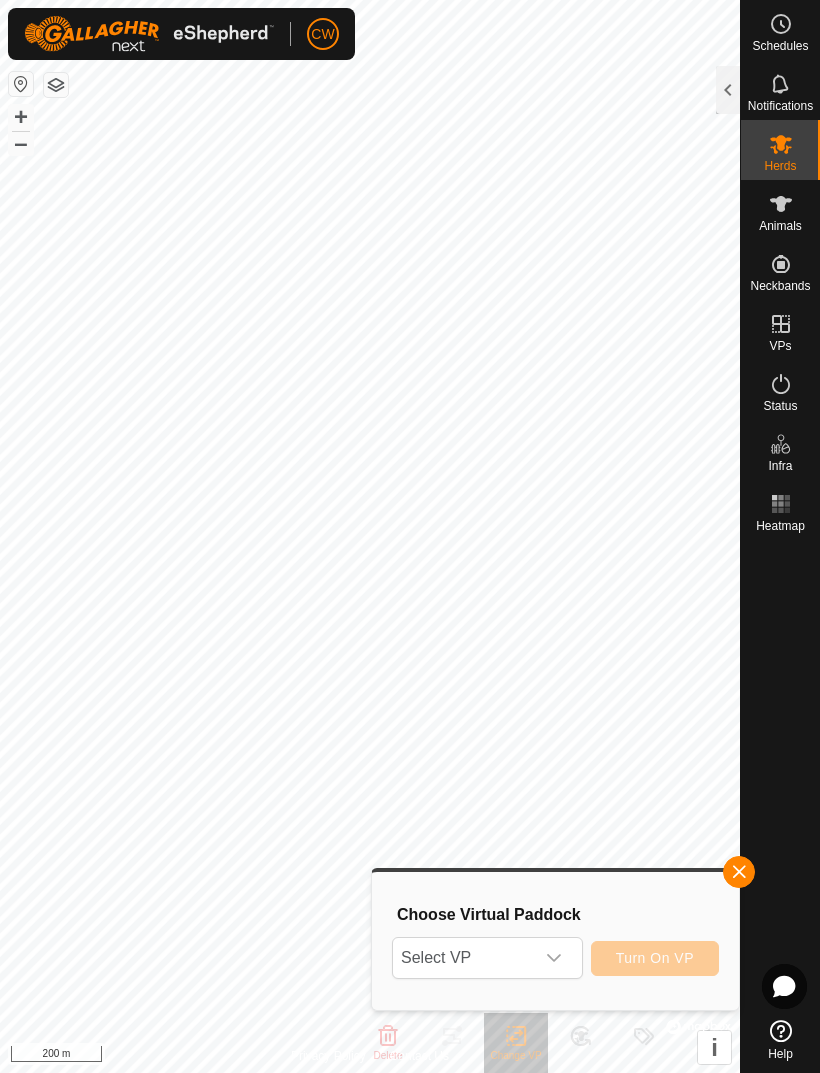 click at bounding box center (554, 958) 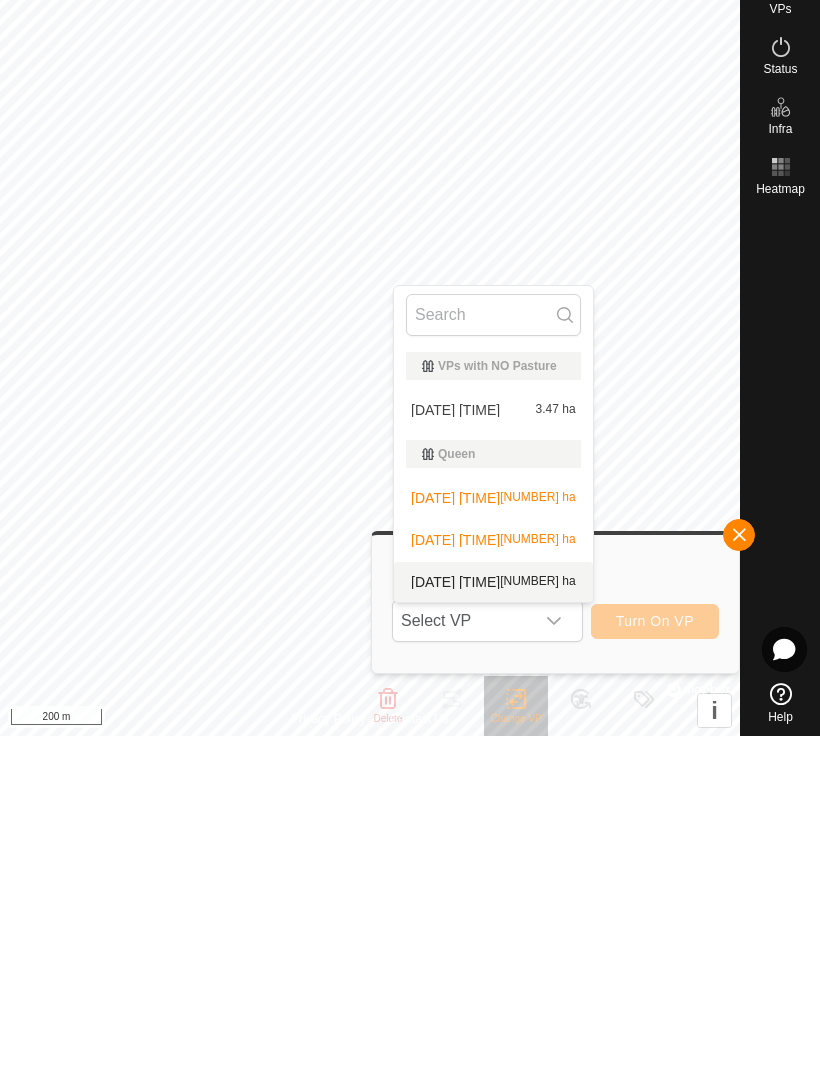 click on "[DATE] [TIME] [NUMBER] ha" at bounding box center [493, 919] 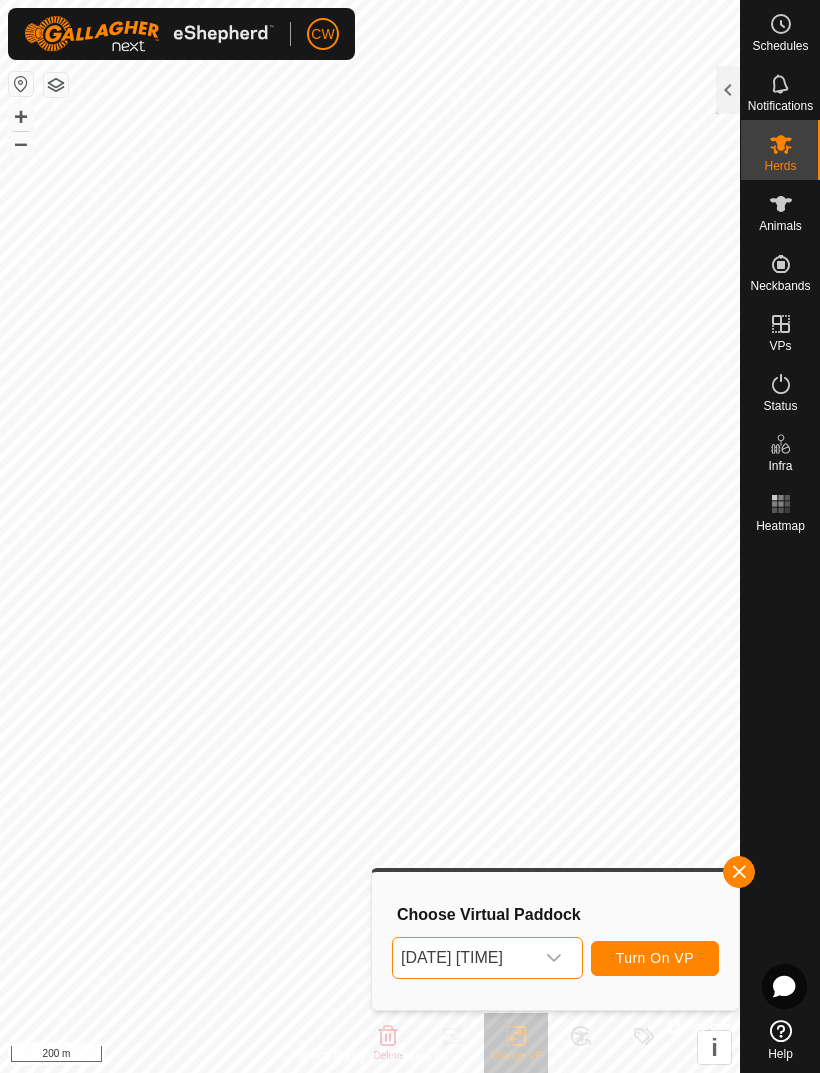 click on "Turn On VP" at bounding box center [655, 958] 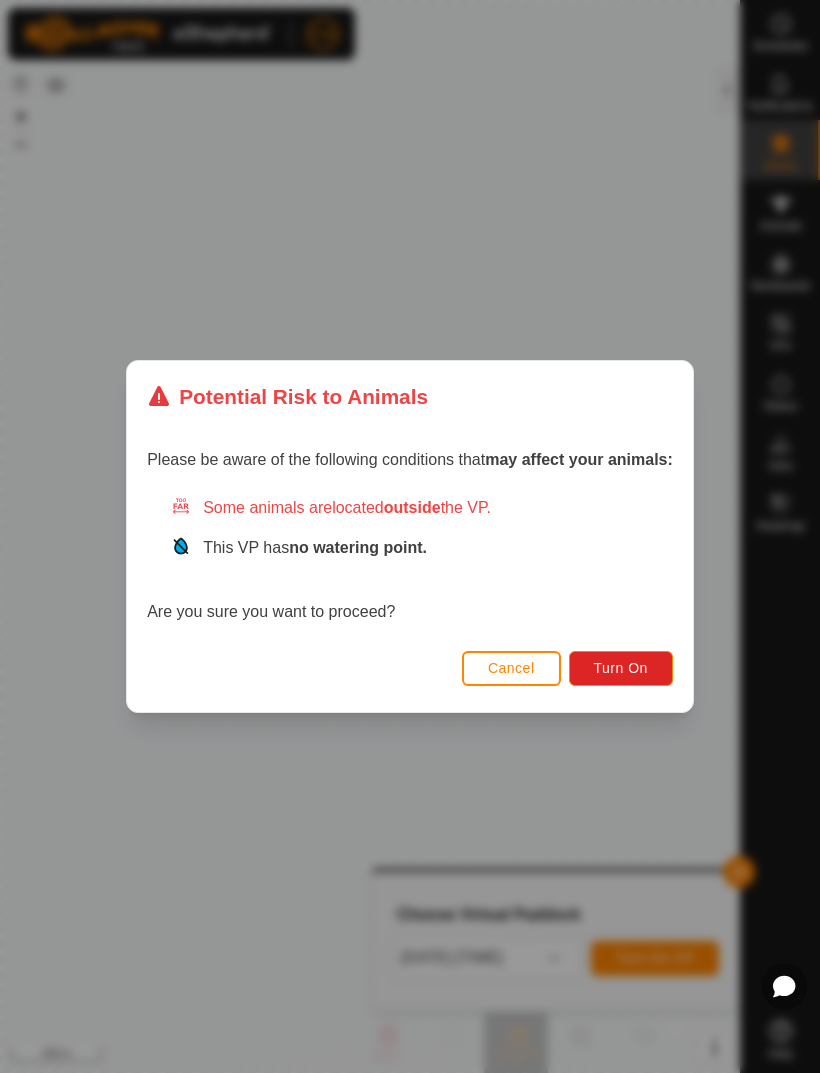 click on "Turn On" at bounding box center (621, 668) 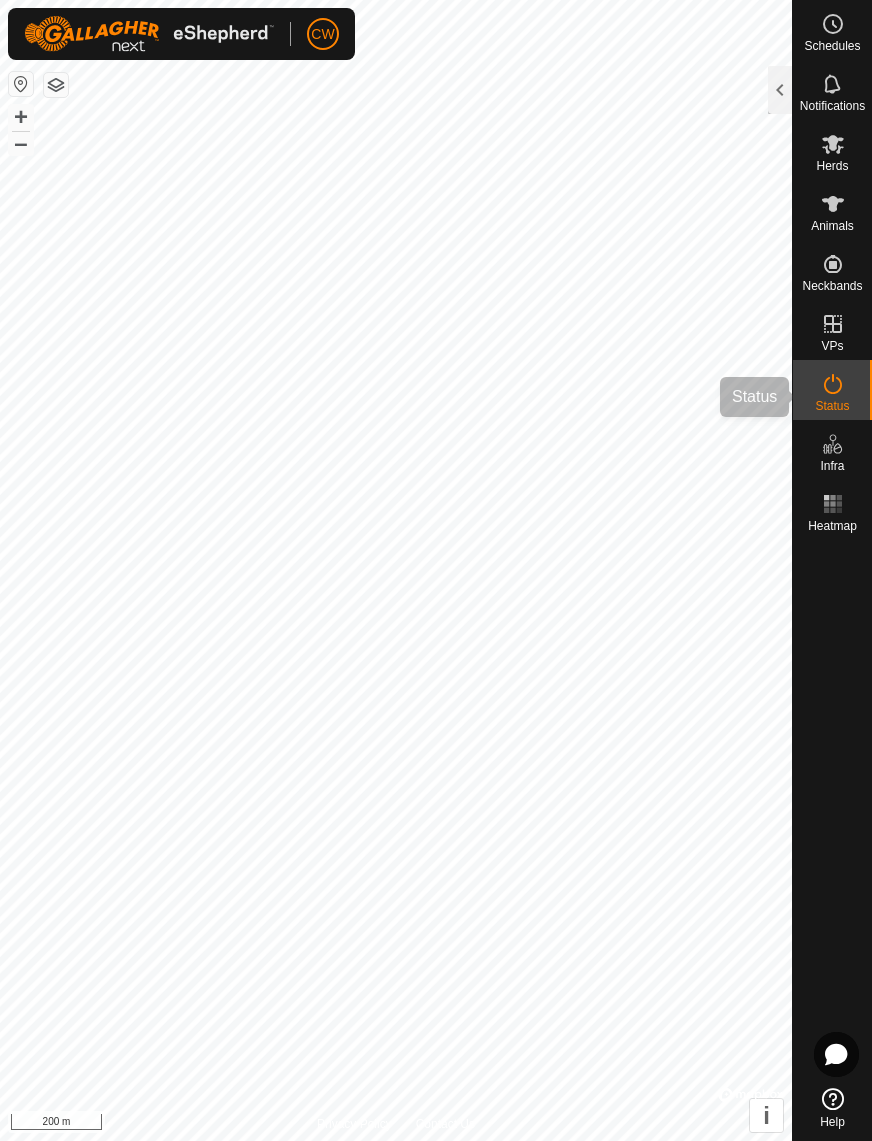 click 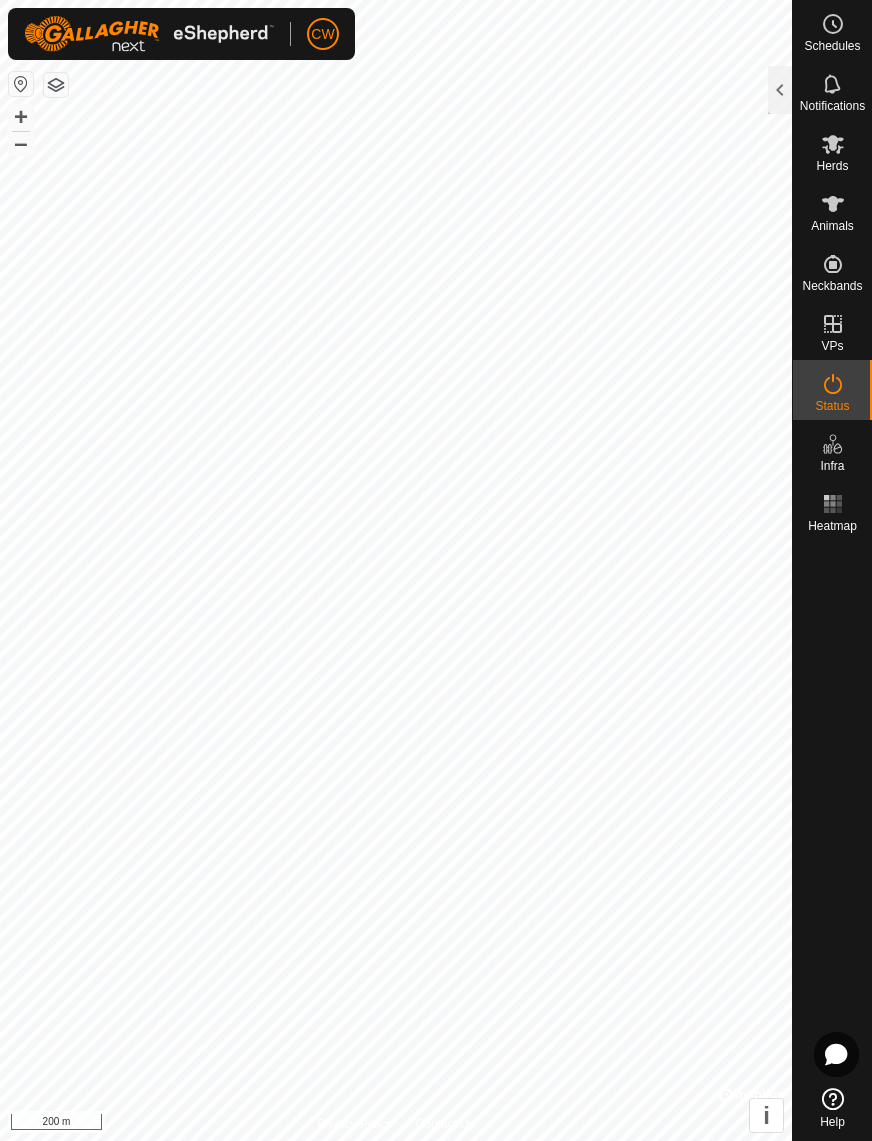 click 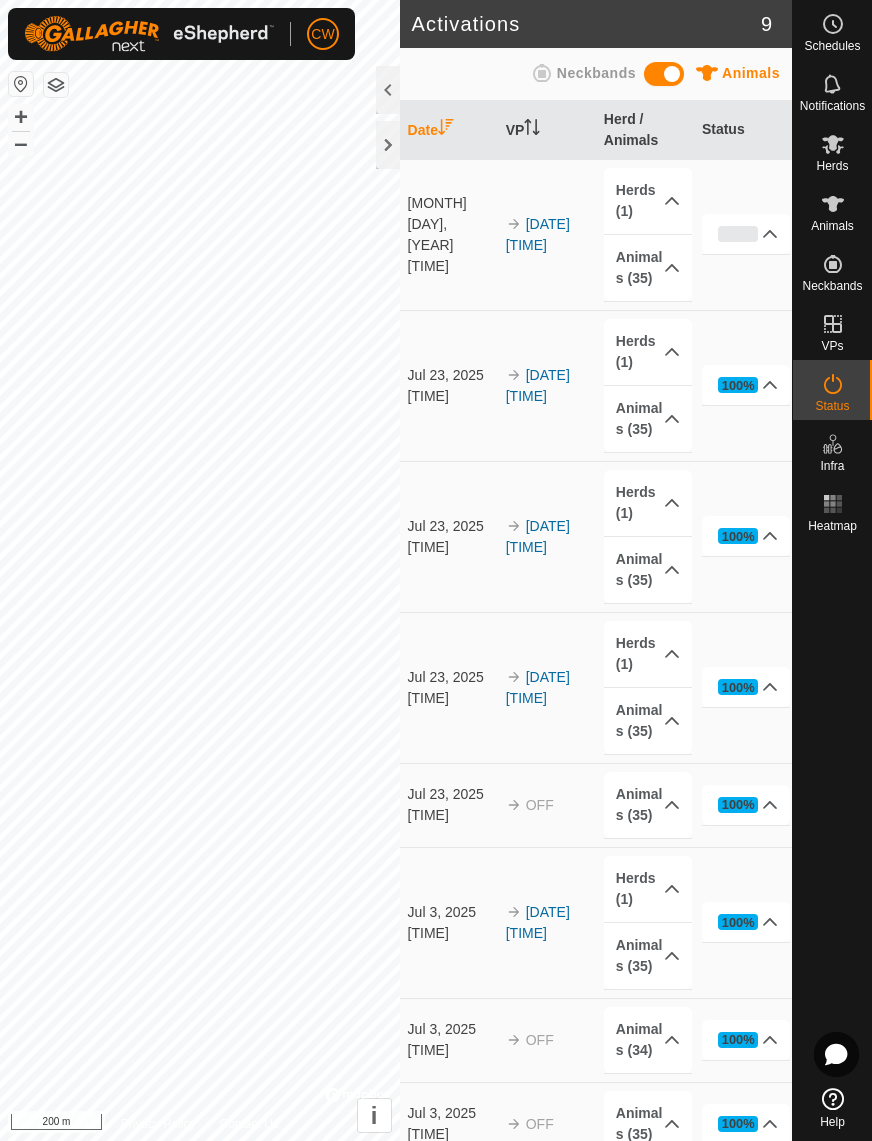 scroll, scrollTop: 0, scrollLeft: 0, axis: both 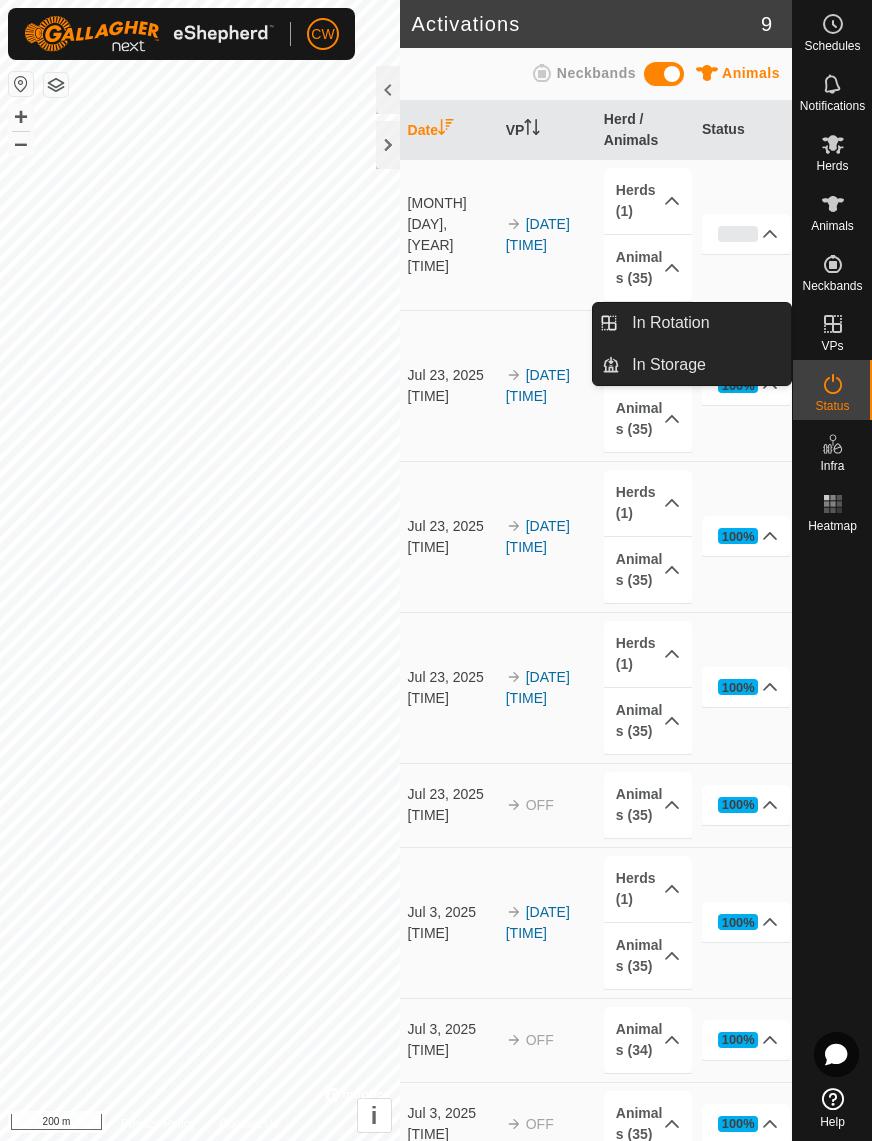click on "In Storage" at bounding box center [669, 365] 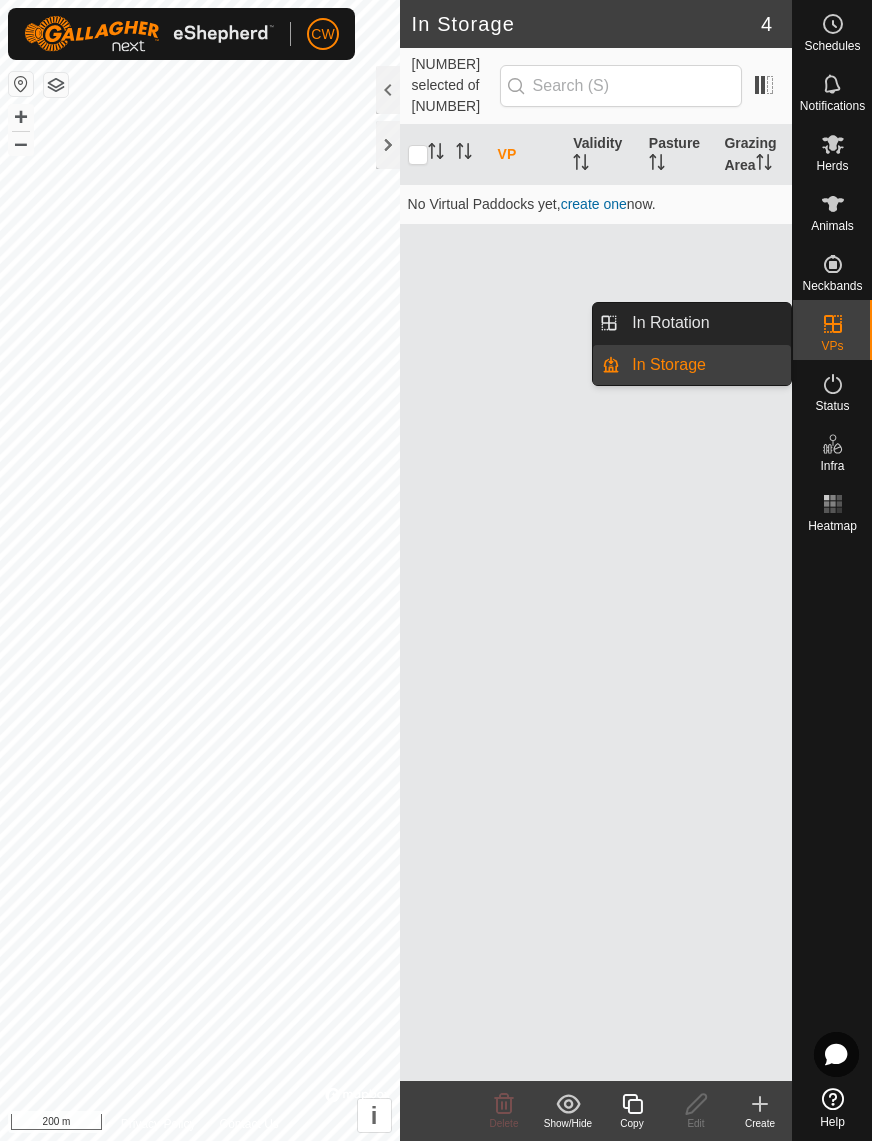 click on "In Rotation" at bounding box center (705, 323) 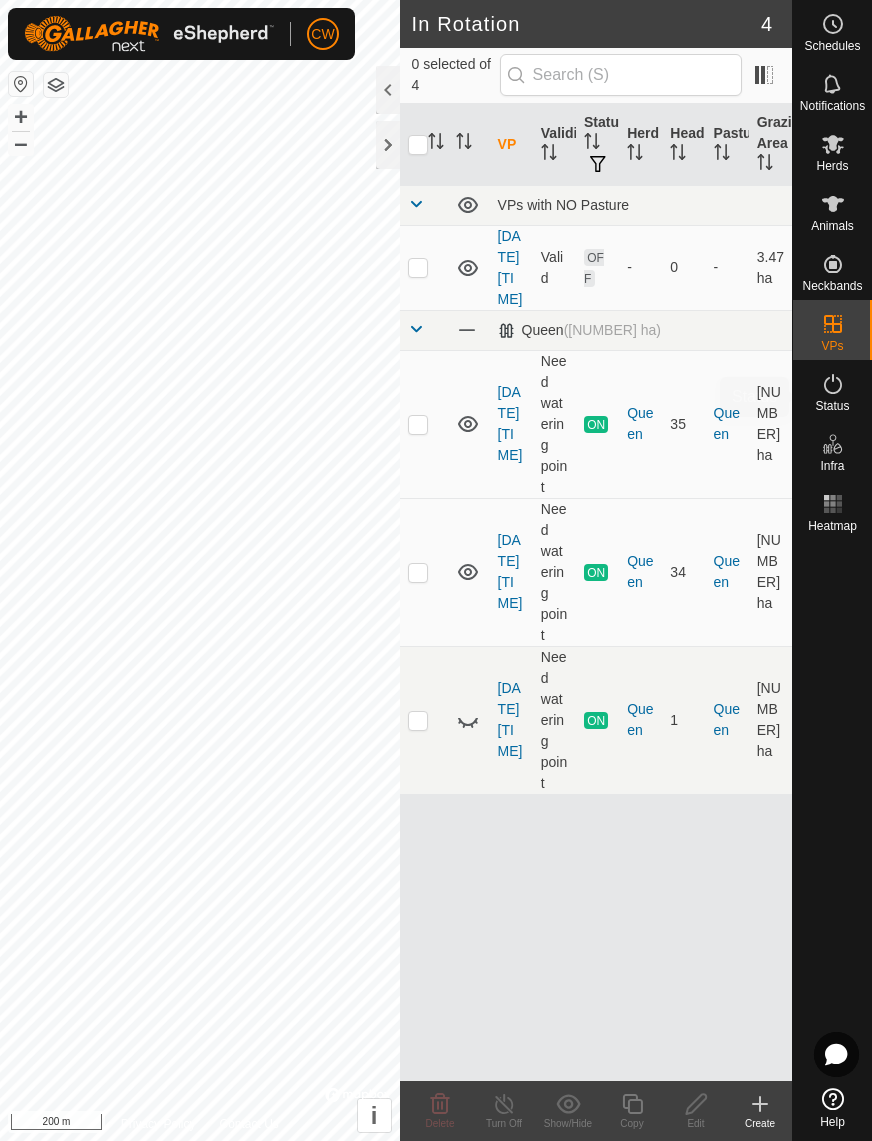 click at bounding box center (833, 384) 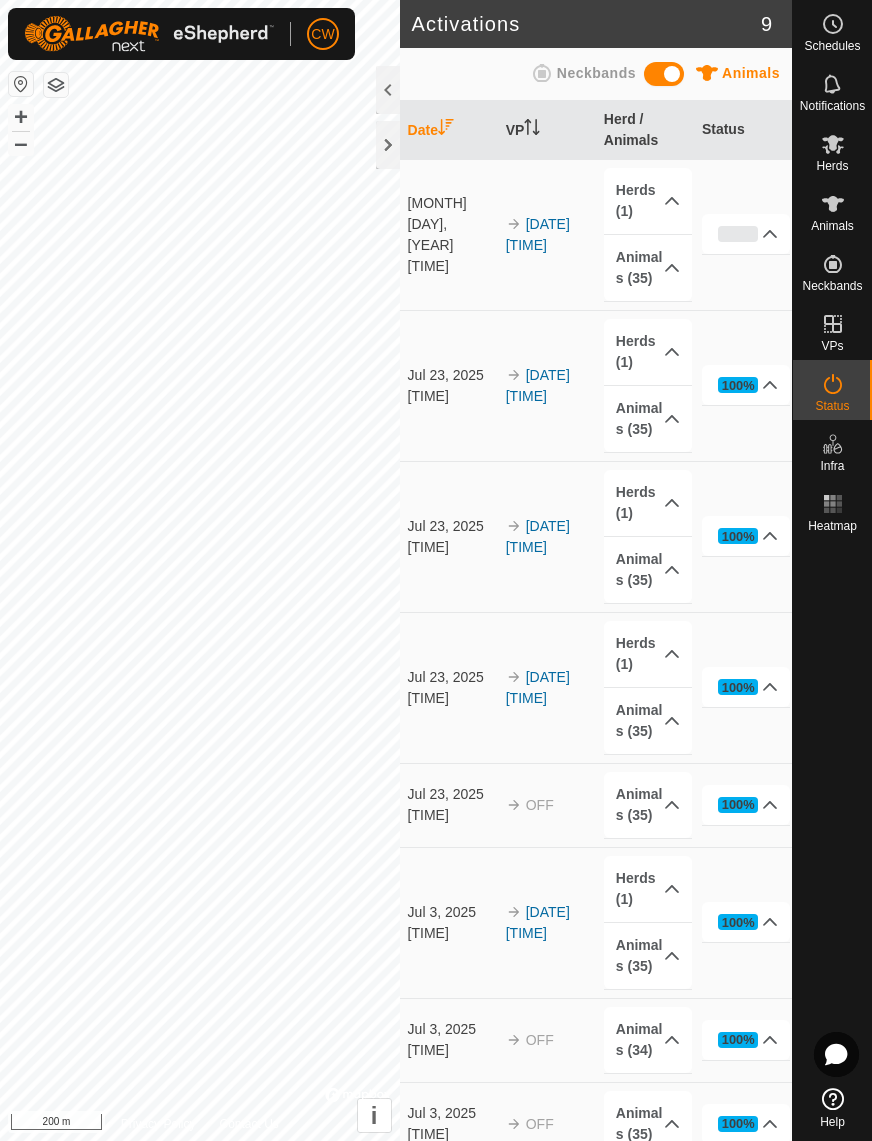 click on "[DATE] [TIME]" at bounding box center [547, 687] 